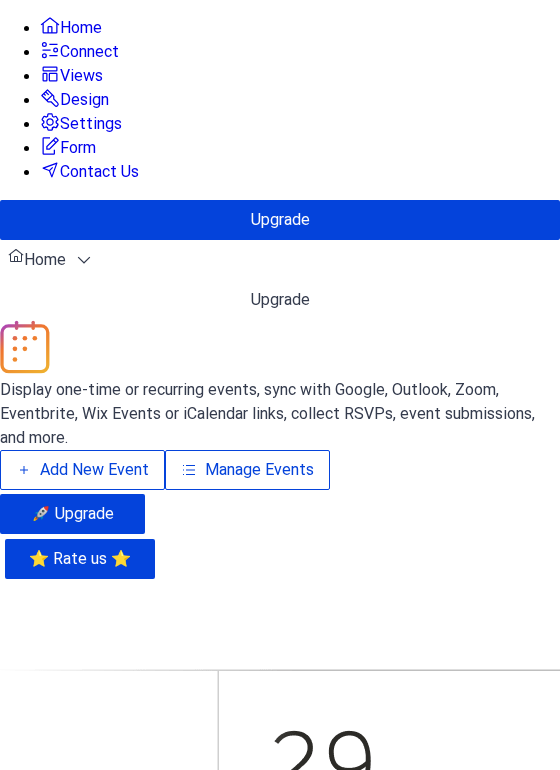 scroll, scrollTop: 0, scrollLeft: 0, axis: both 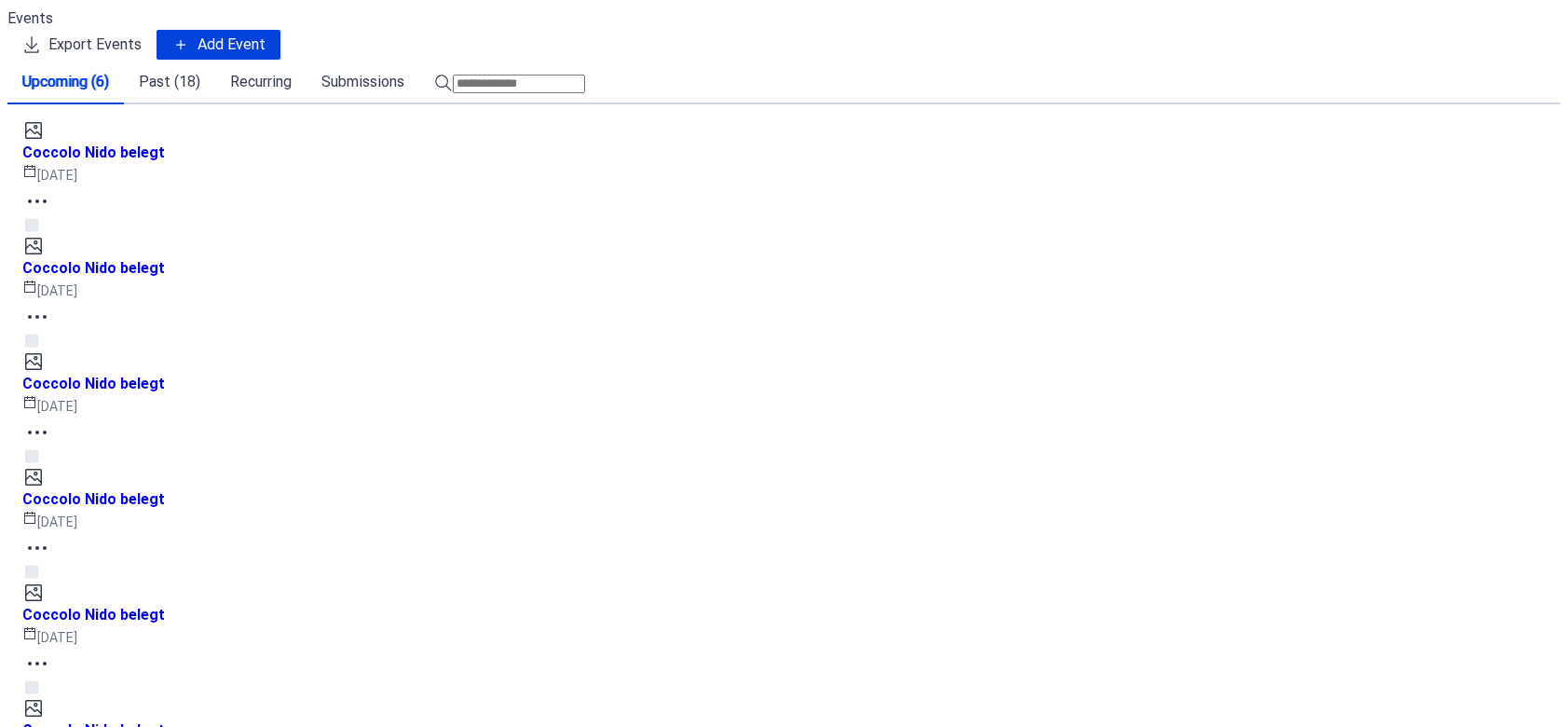 click on "[DATE]" at bounding box center [49, 175] 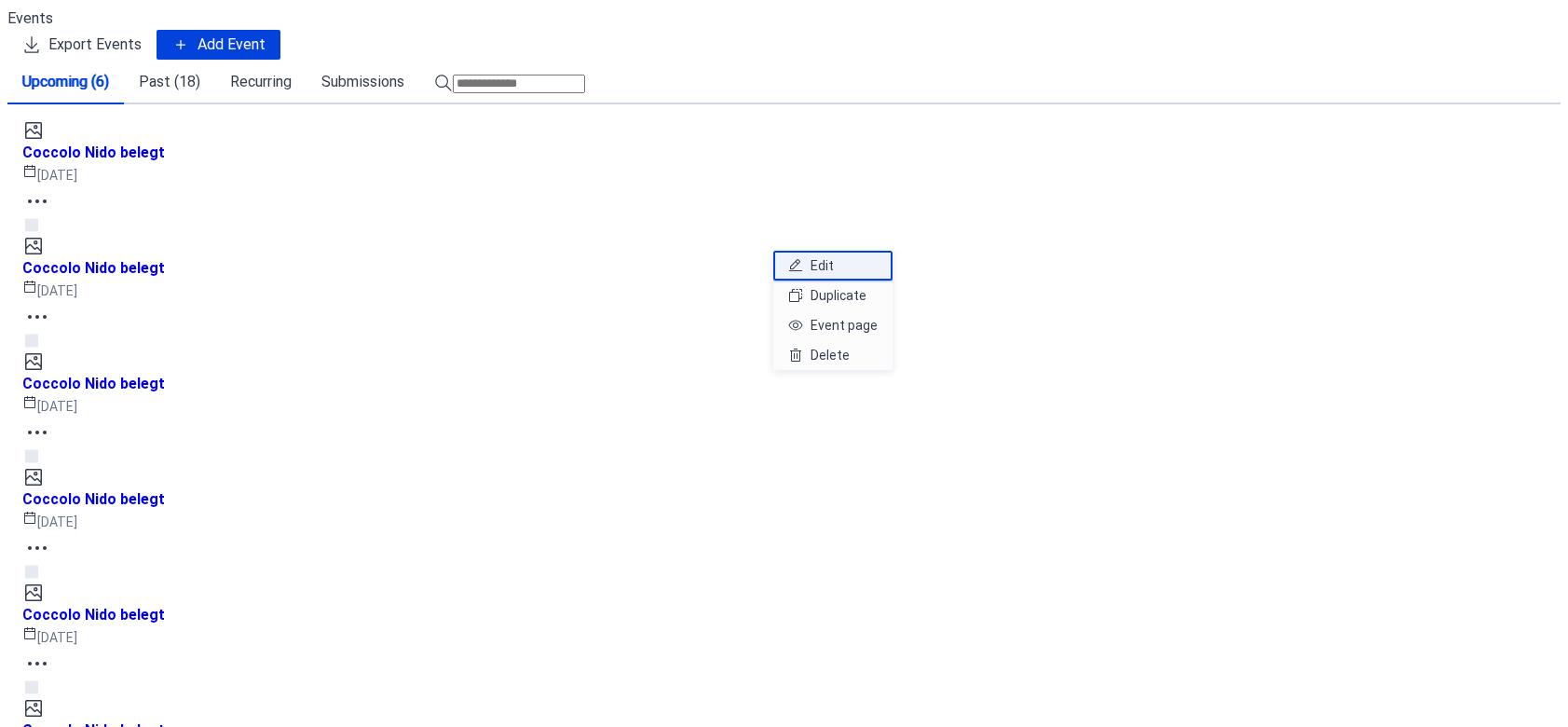 click on "Edit" at bounding box center [822, 266] 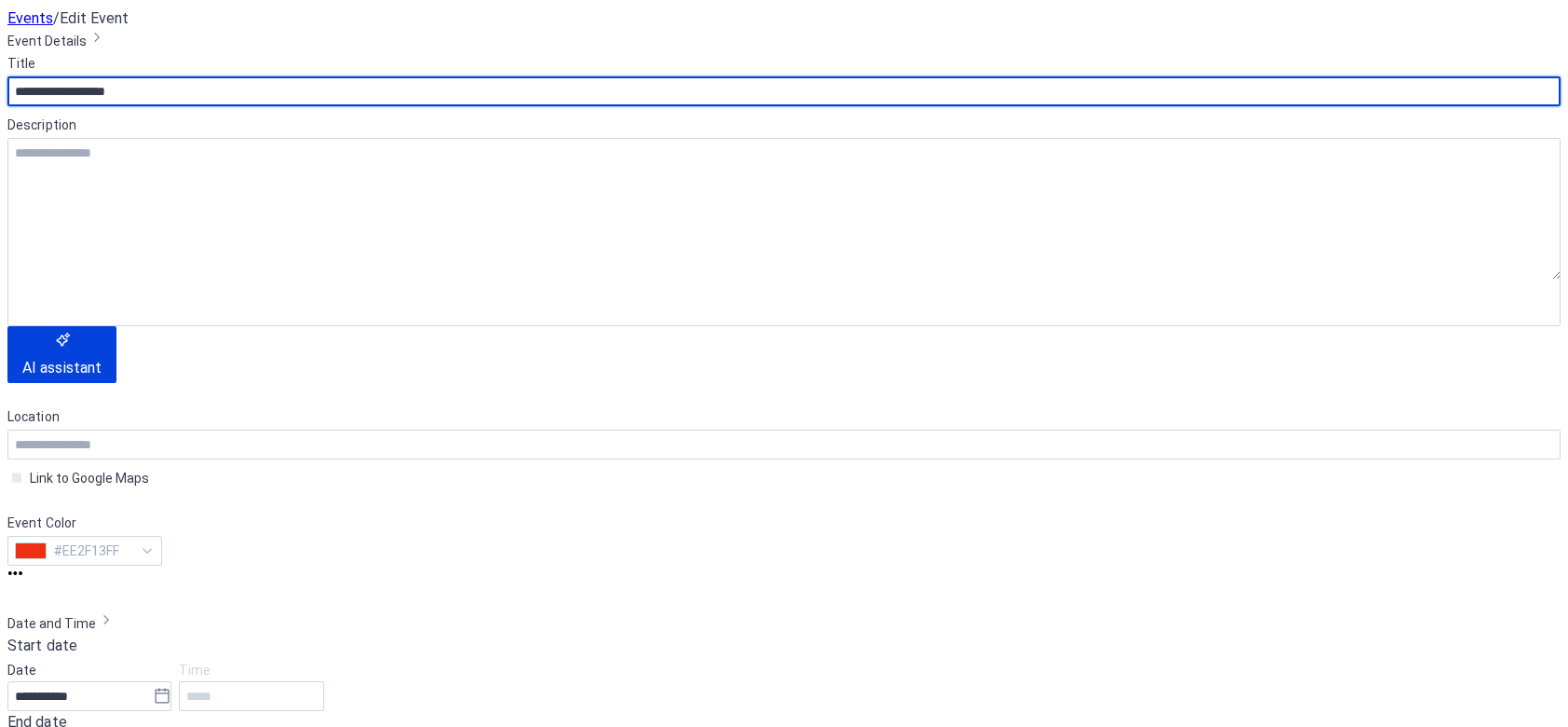 scroll, scrollTop: 405, scrollLeft: 0, axis: vertical 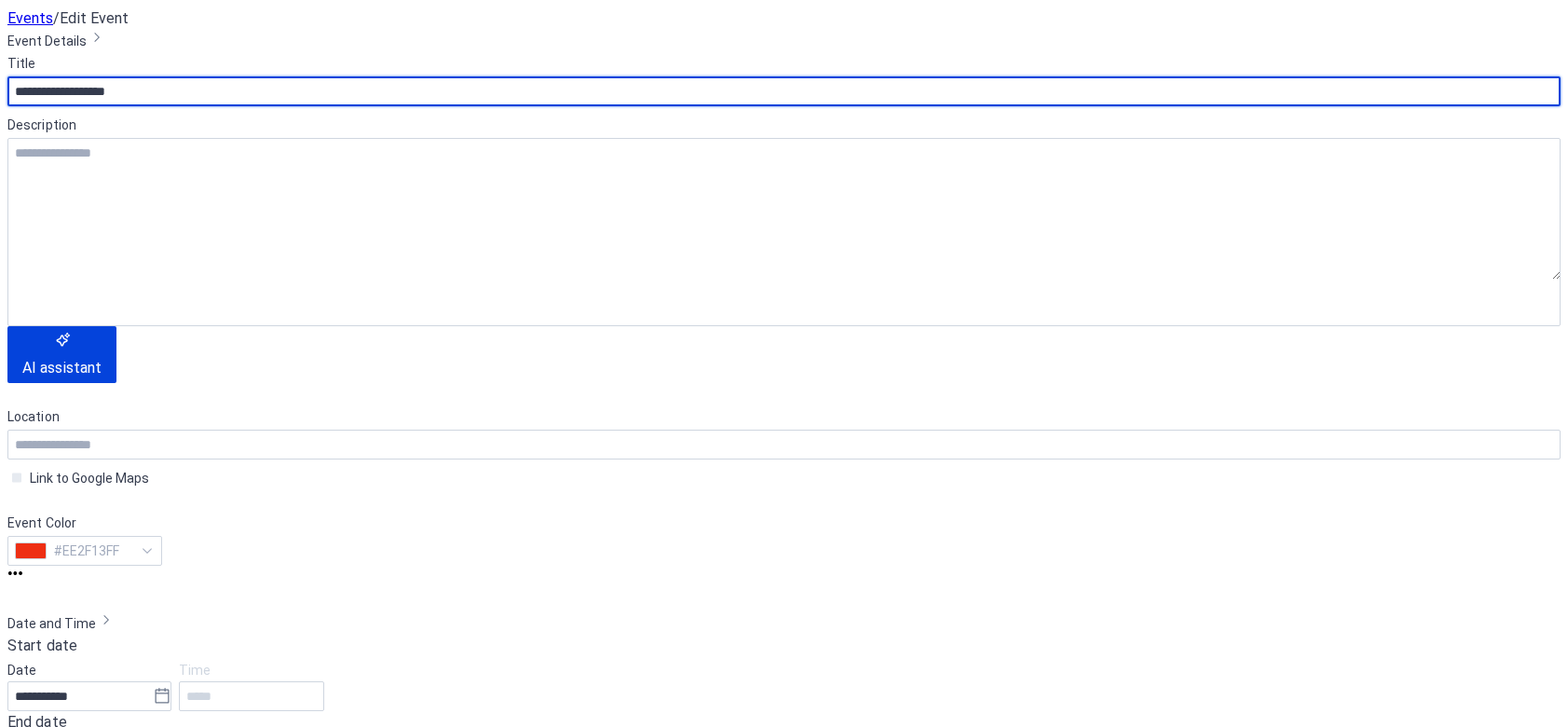 click 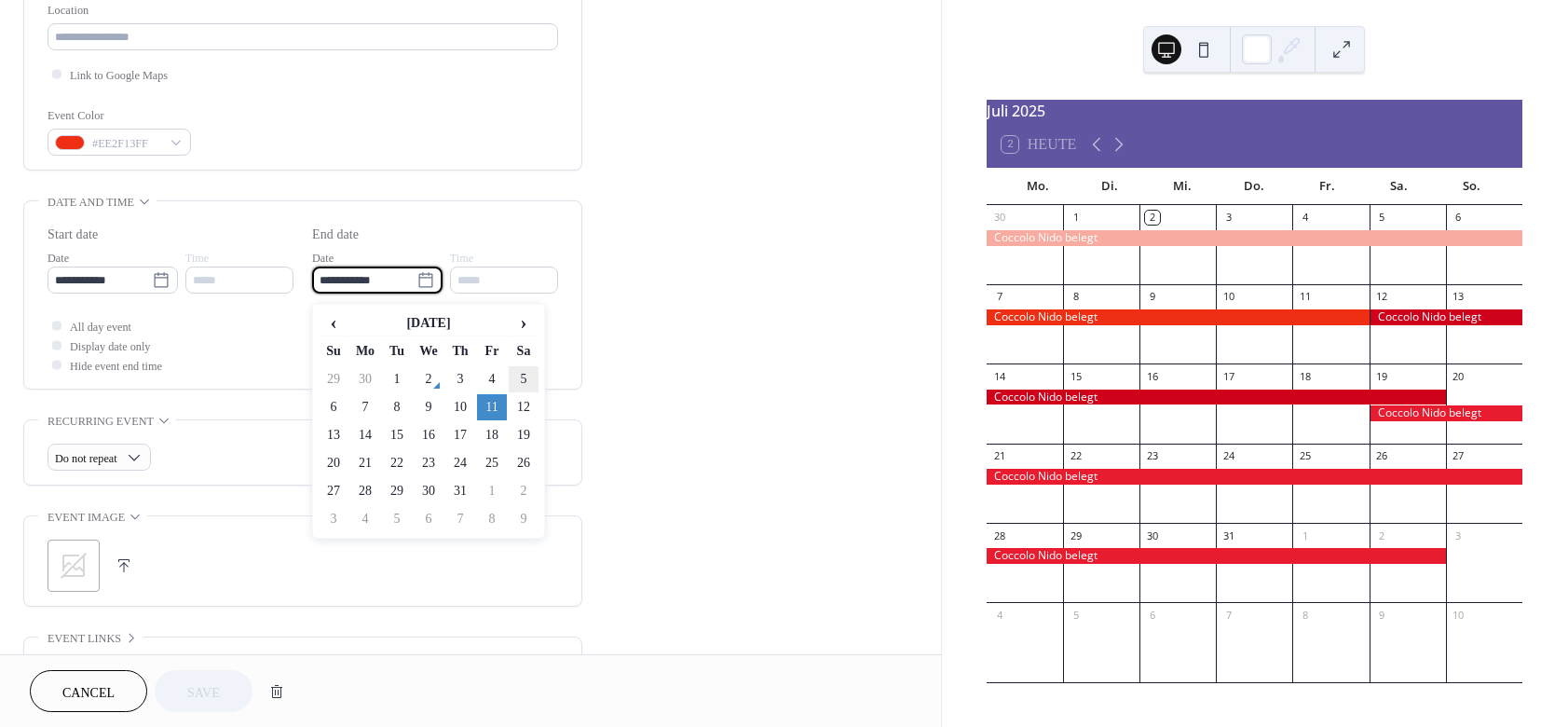 click on "5" at bounding box center (524, 379) 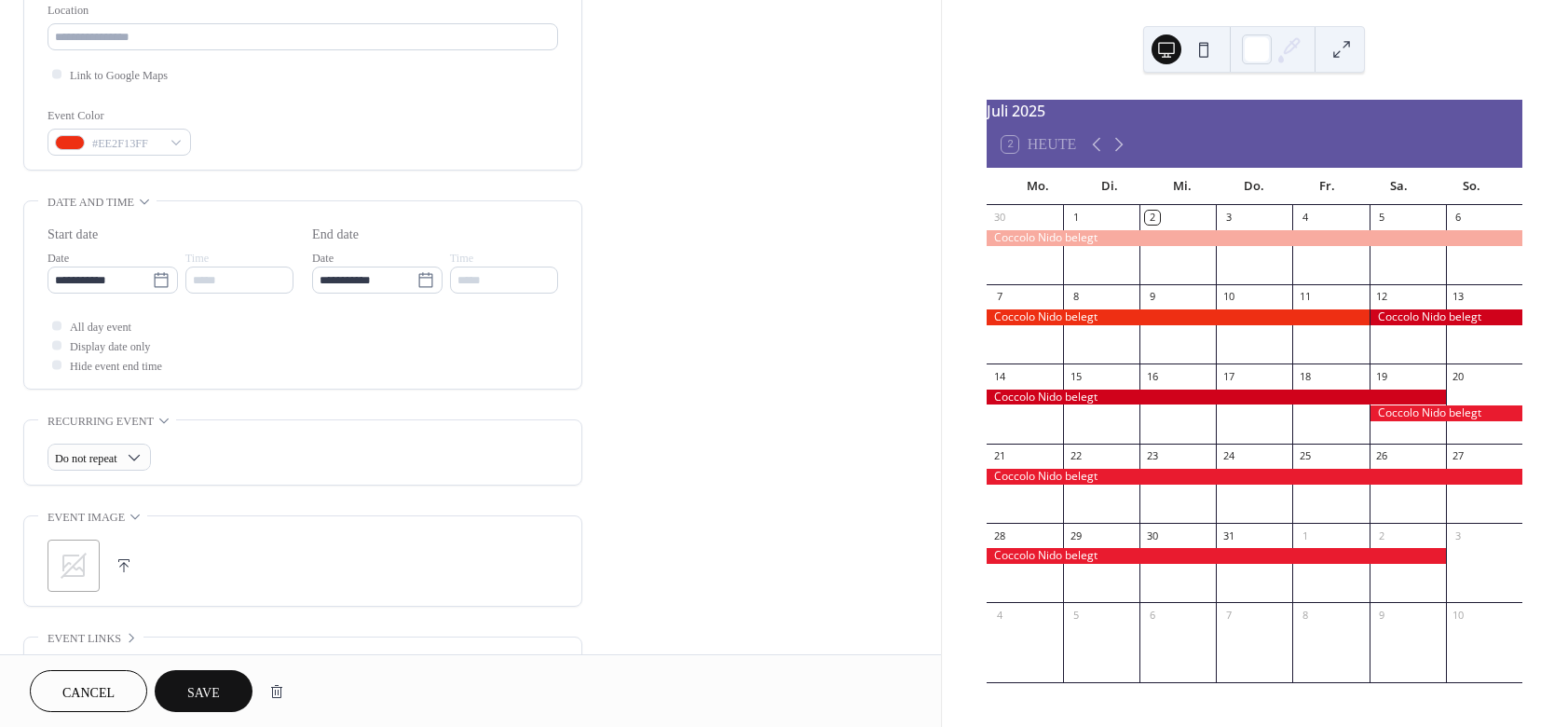 type on "**********" 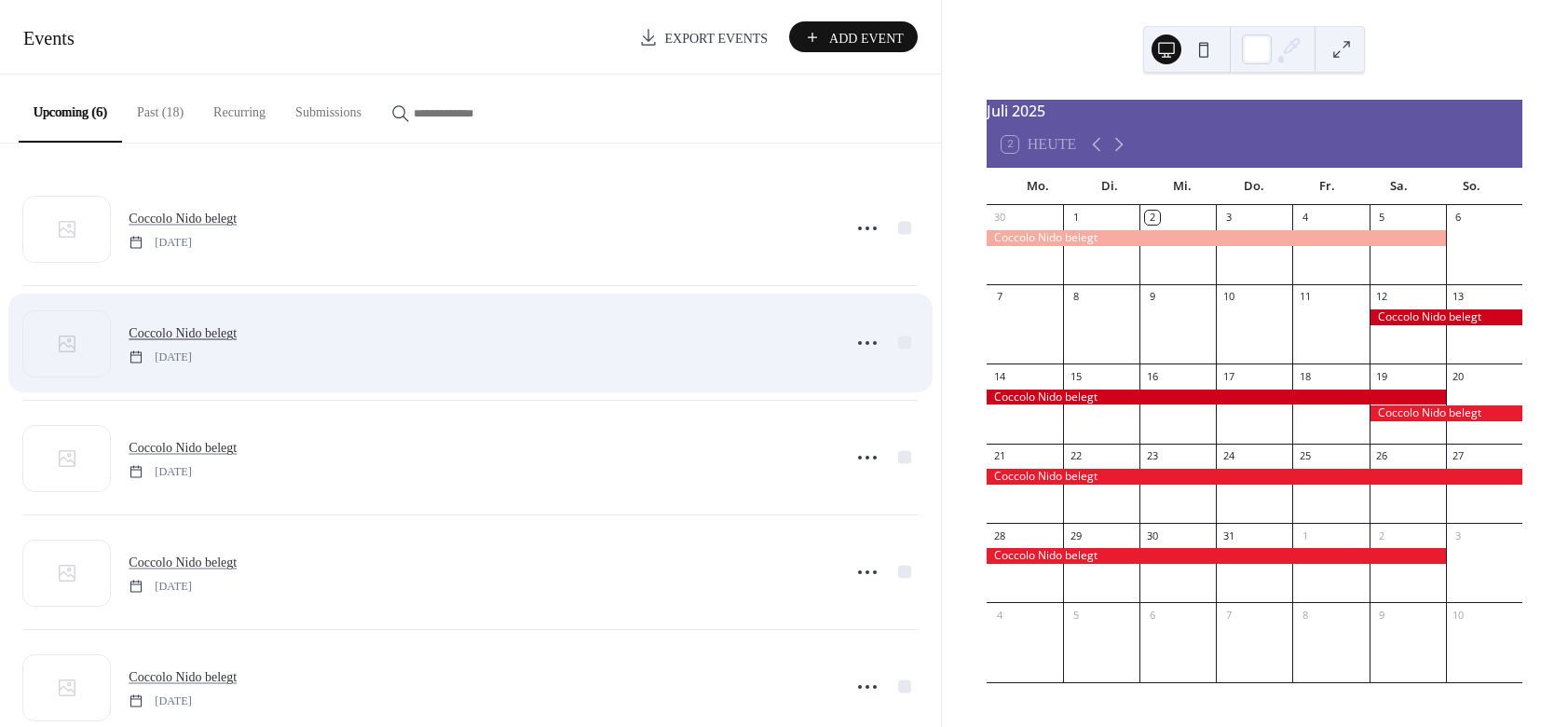 click on "Coccolo Nido belegt" at bounding box center (183, 333) 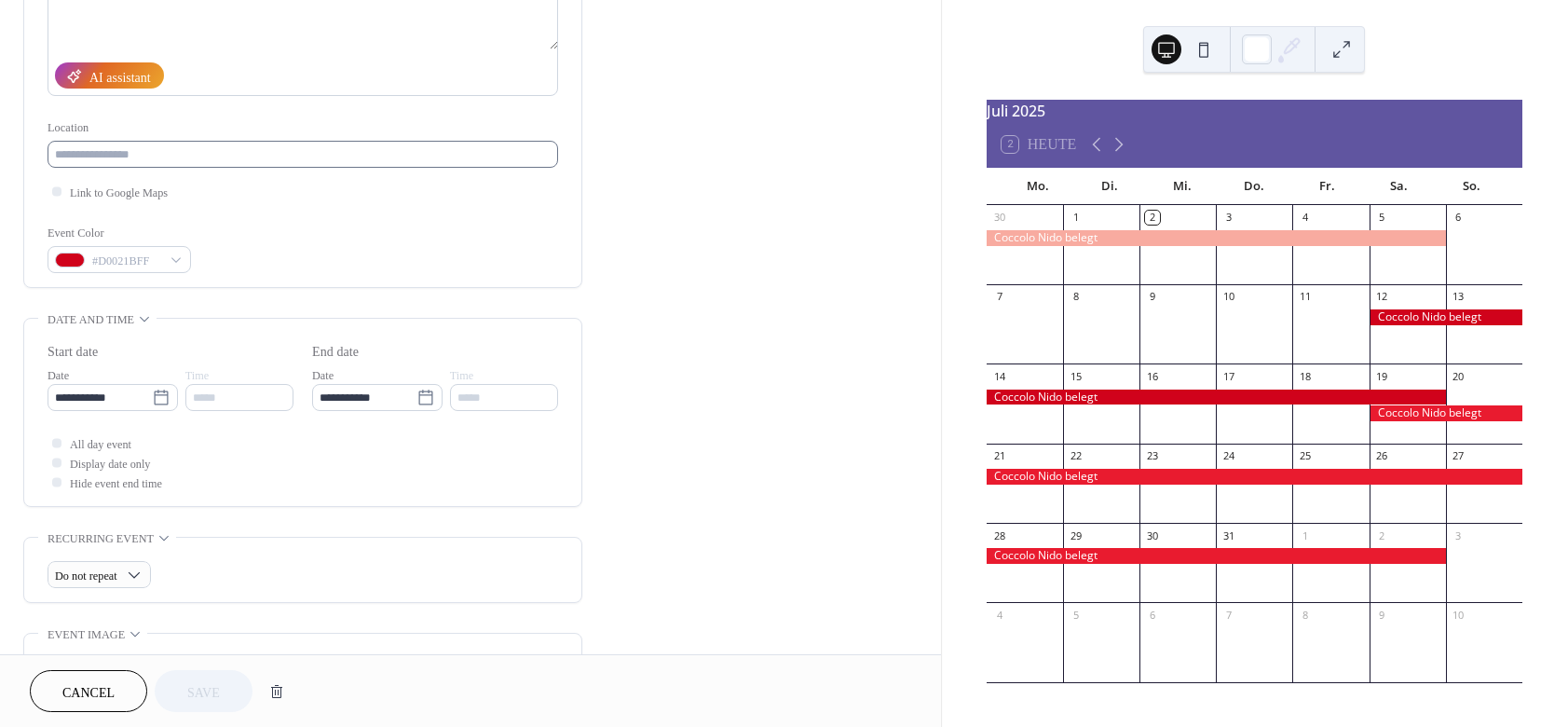 scroll, scrollTop: 325, scrollLeft: 0, axis: vertical 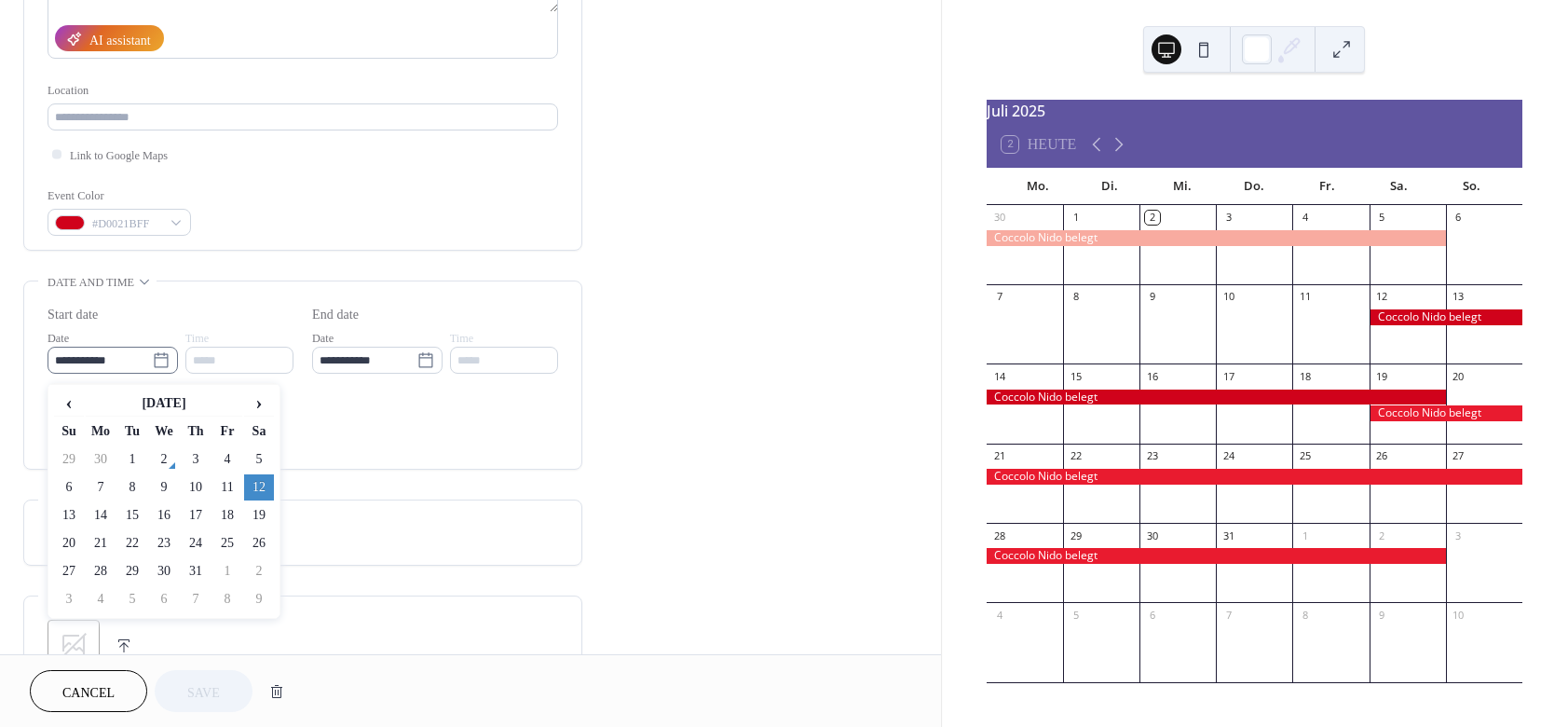 click 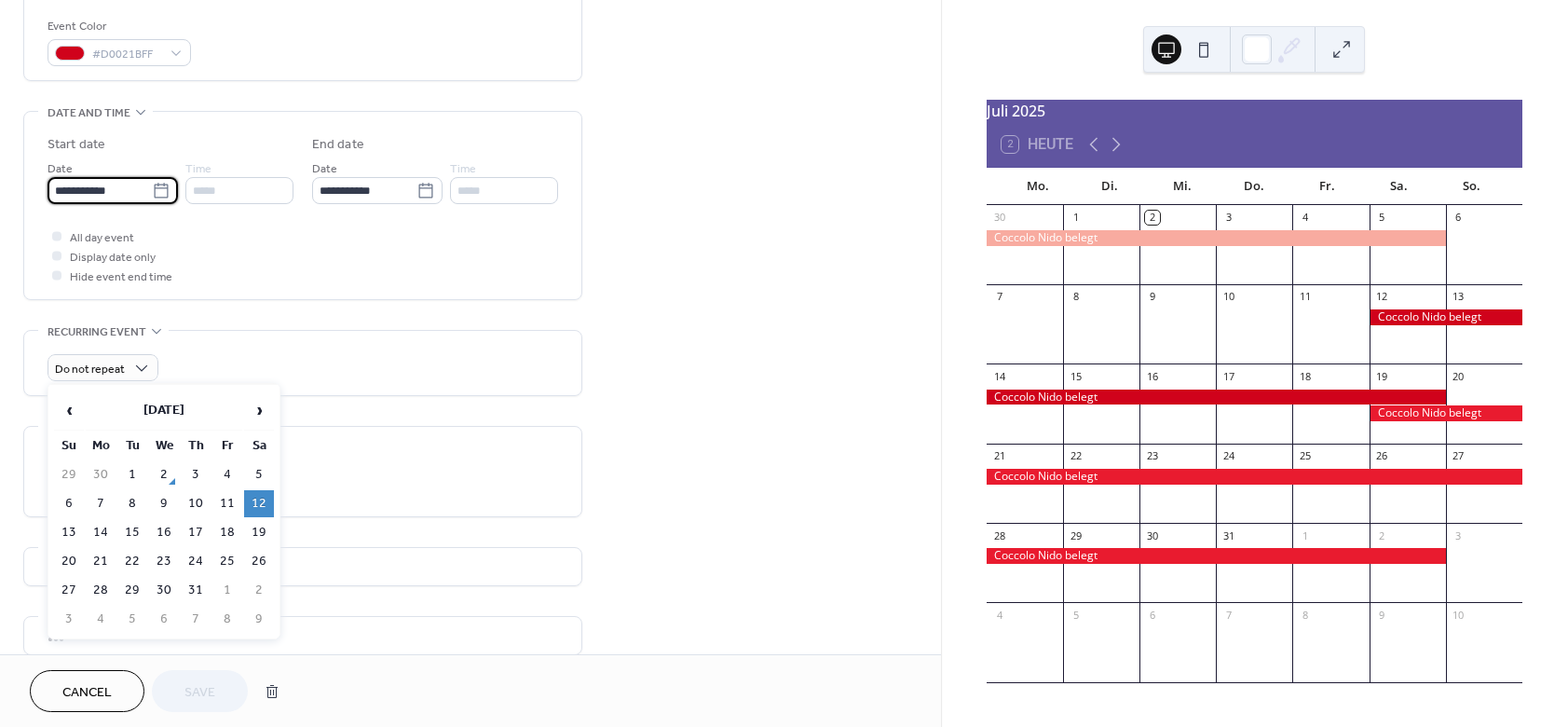 scroll, scrollTop: 502, scrollLeft: 0, axis: vertical 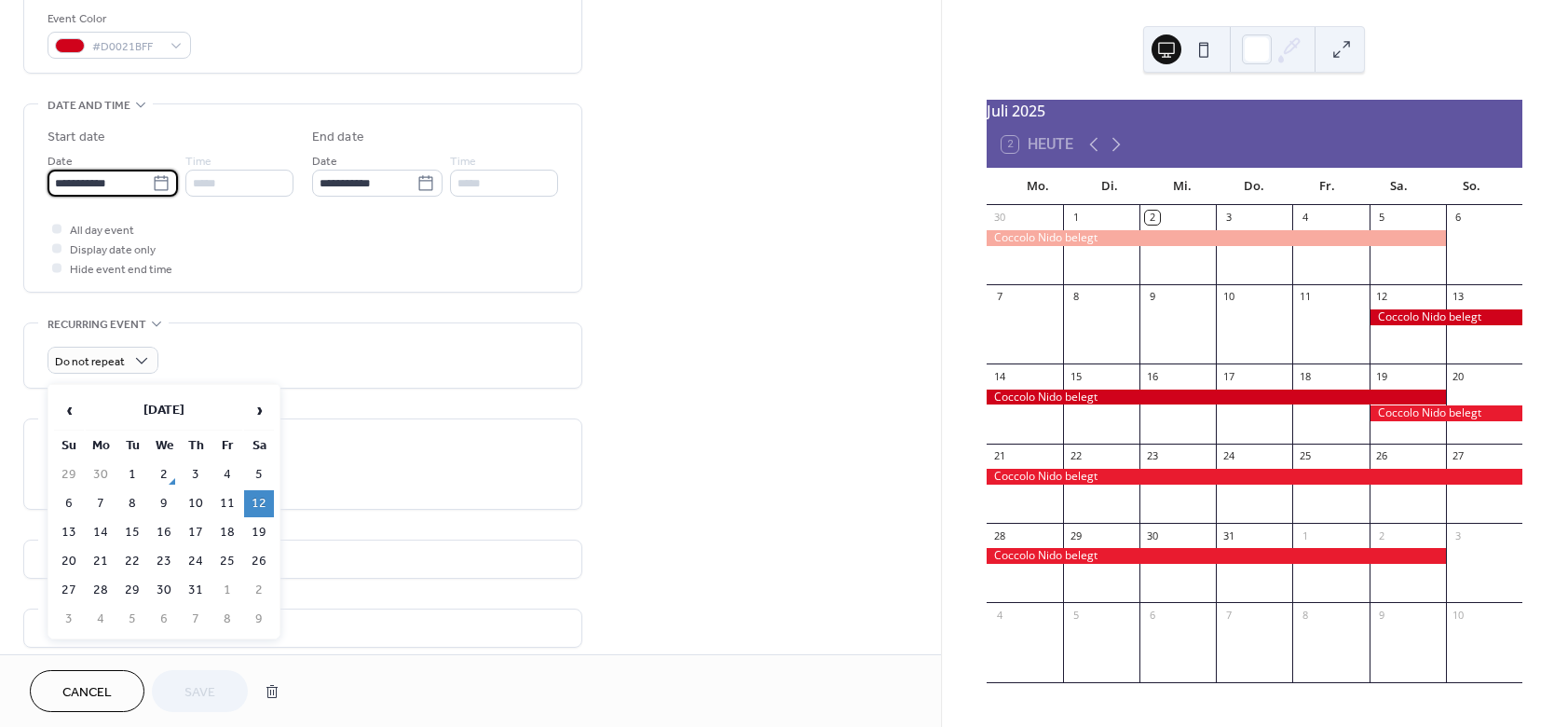click on "Cancel" at bounding box center [87, 693] 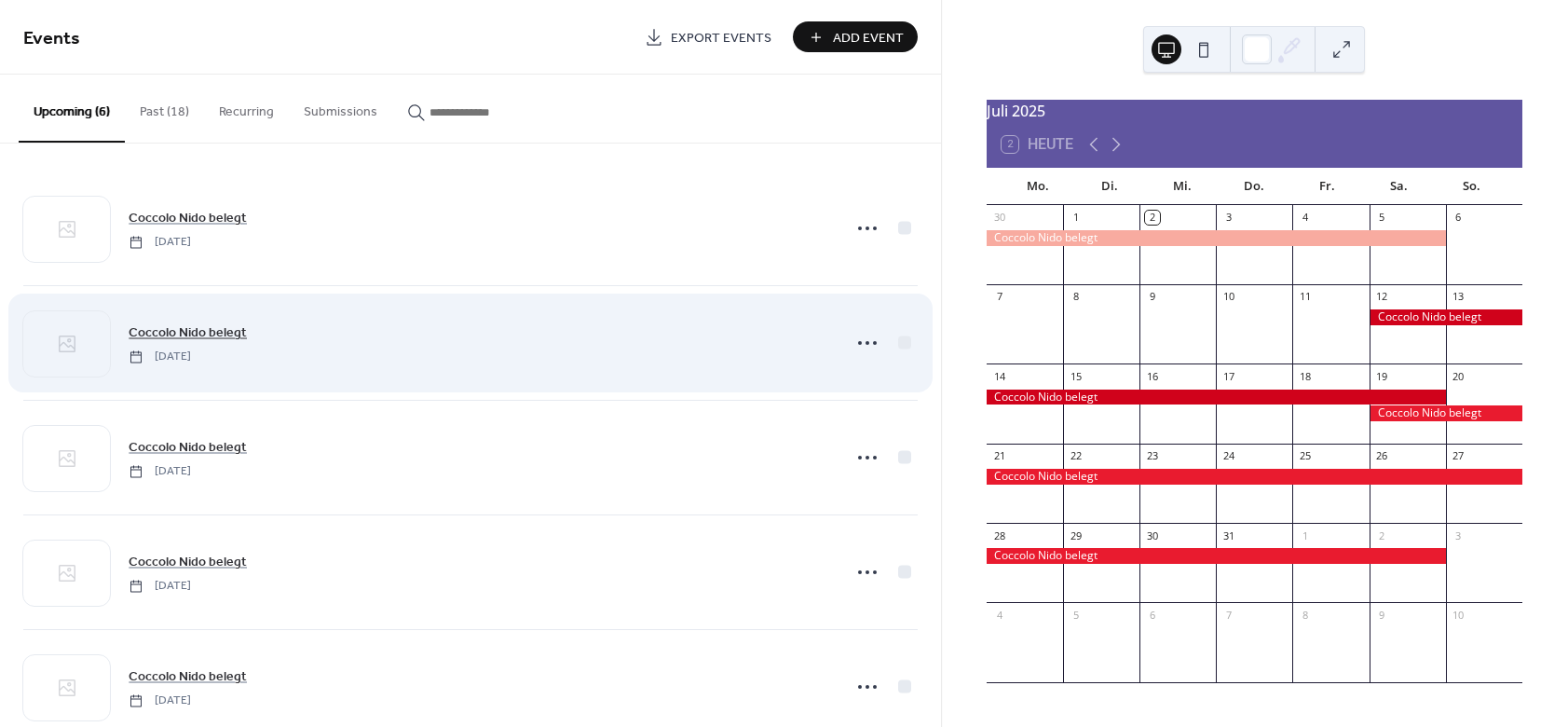click on "Coccolo Nido belegt" at bounding box center (187, 333) 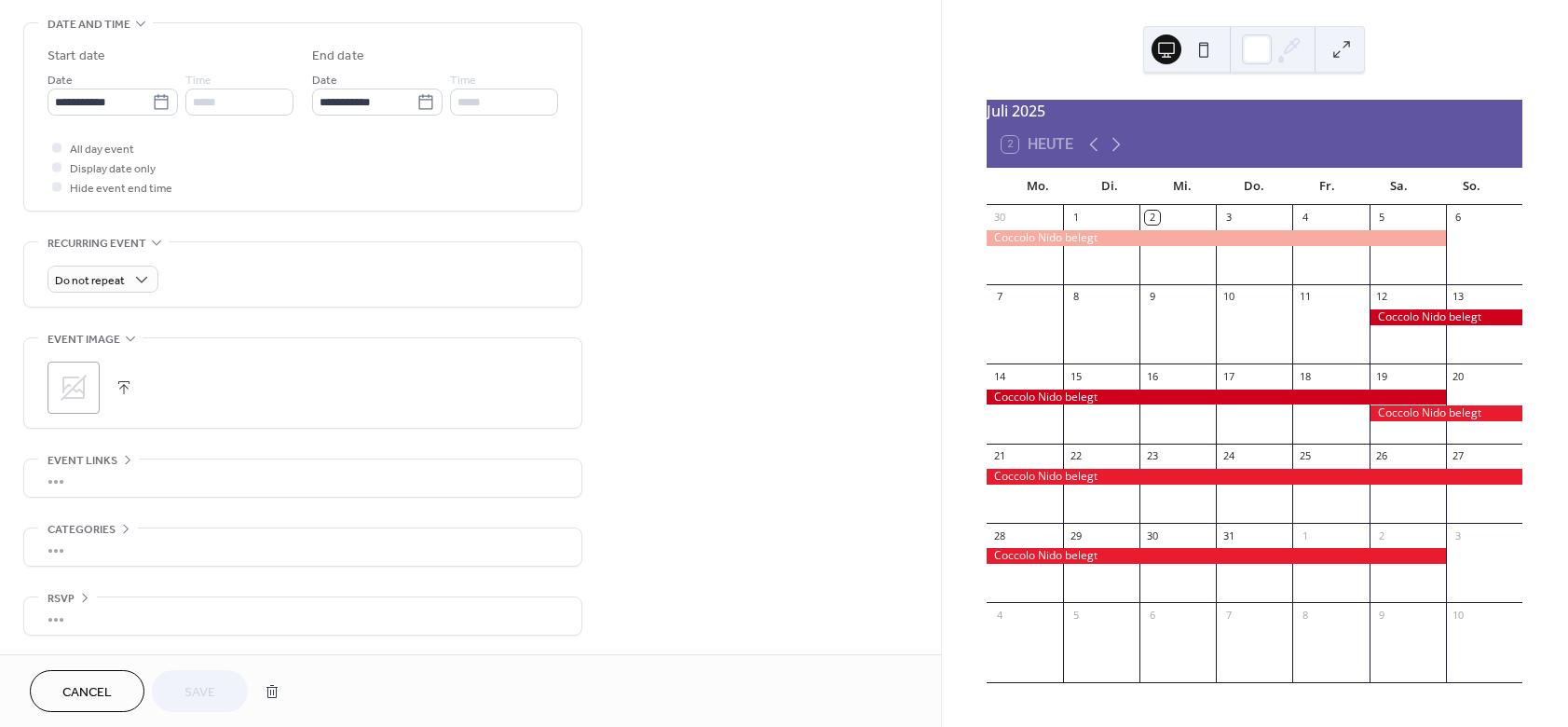 scroll, scrollTop: 589, scrollLeft: 0, axis: vertical 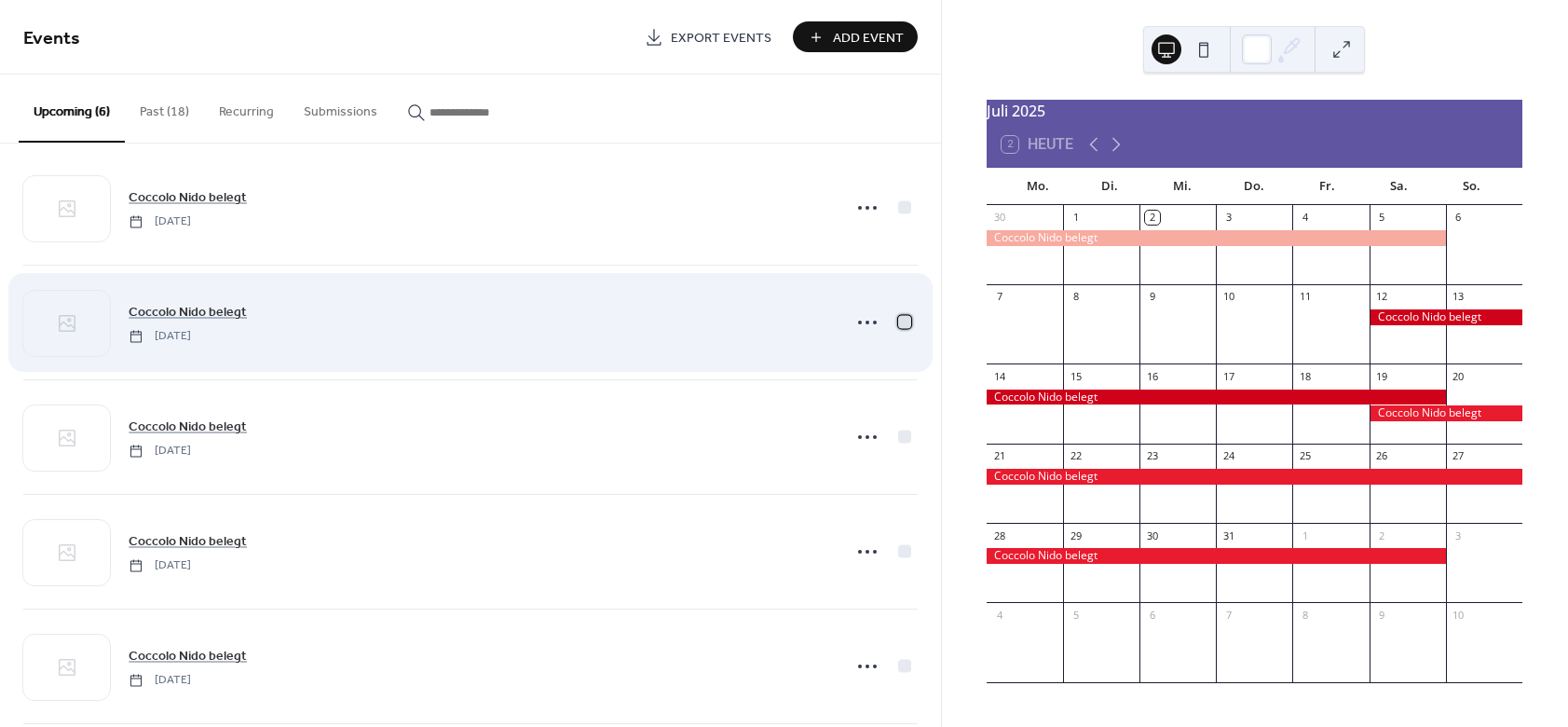 click at bounding box center (905, 322) 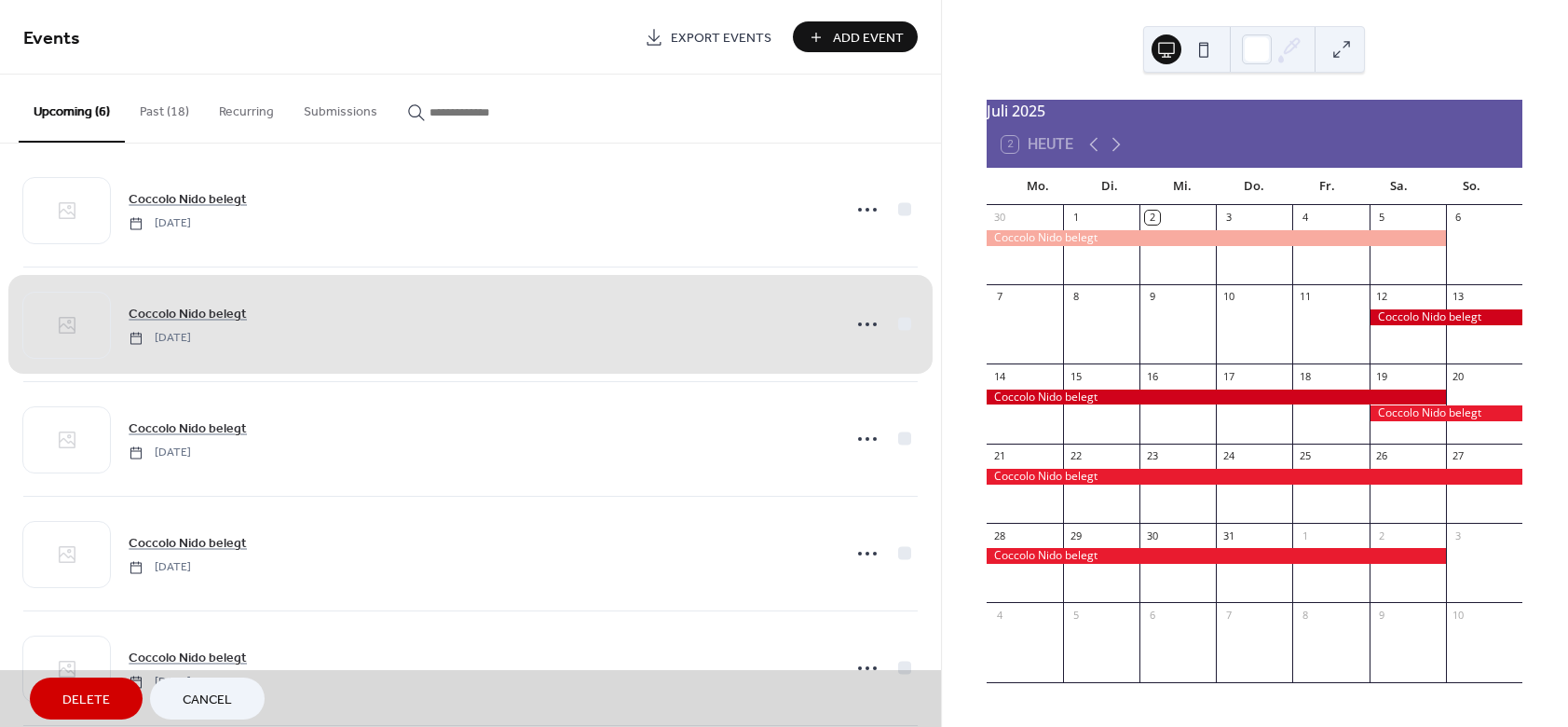 scroll, scrollTop: 21, scrollLeft: 0, axis: vertical 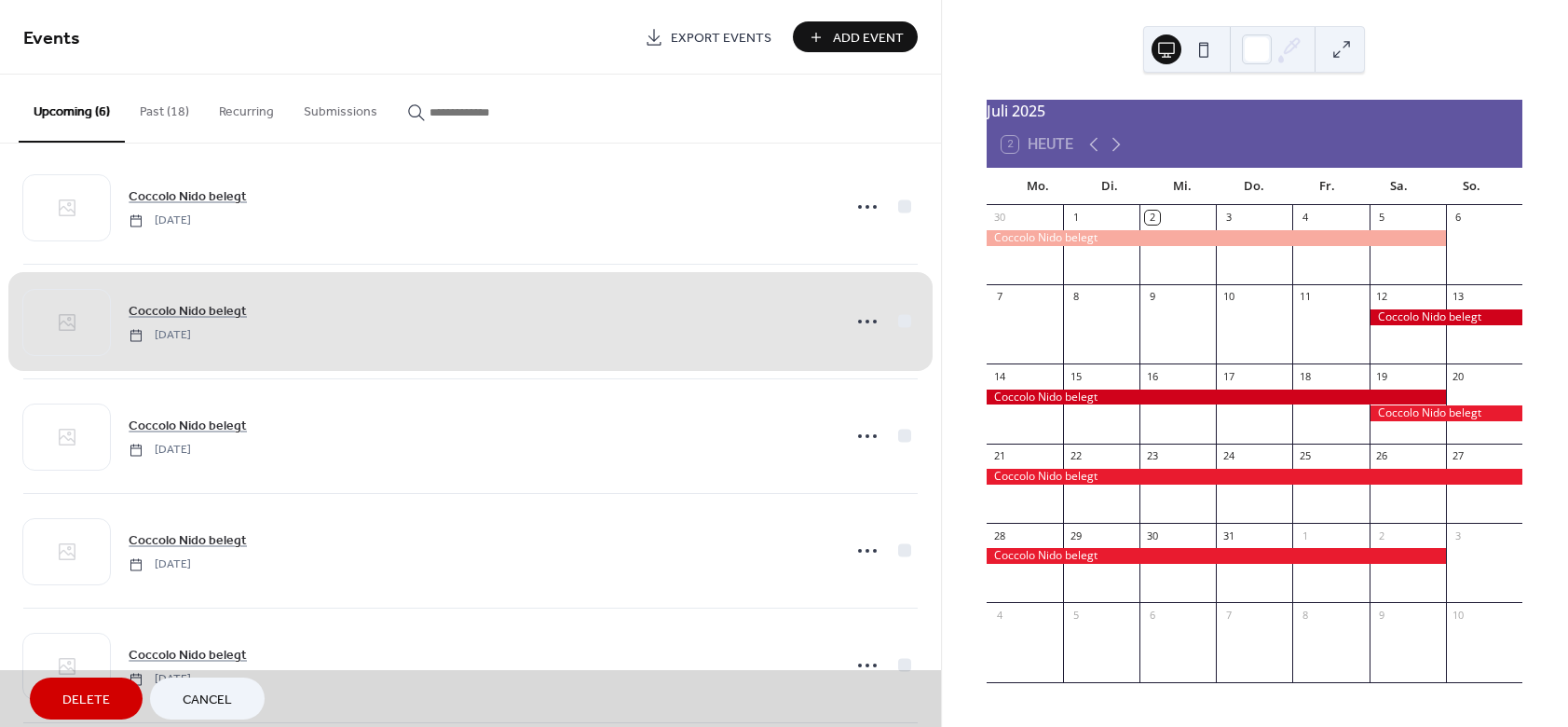 click on "Delete" at bounding box center [86, 700] 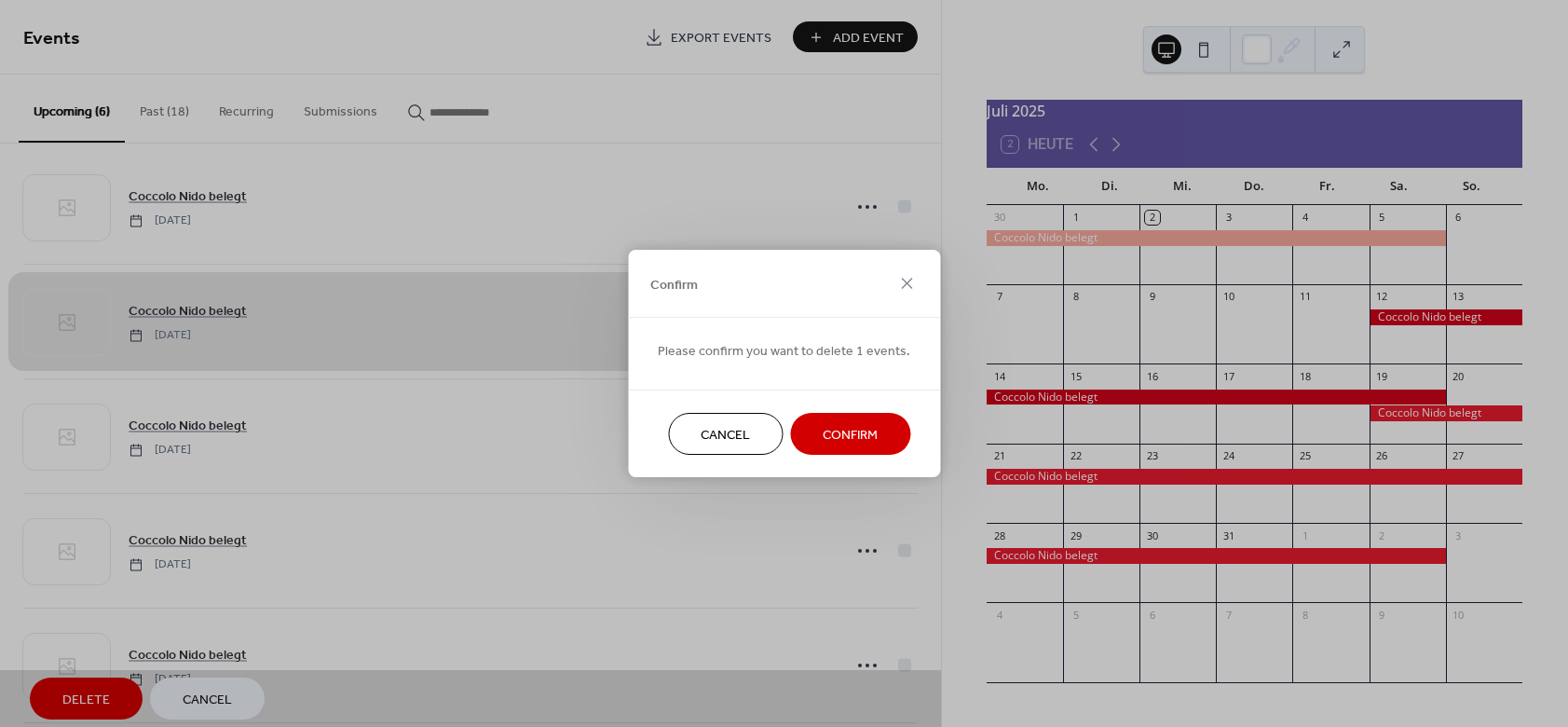 click on "Confirm" at bounding box center [850, 435] 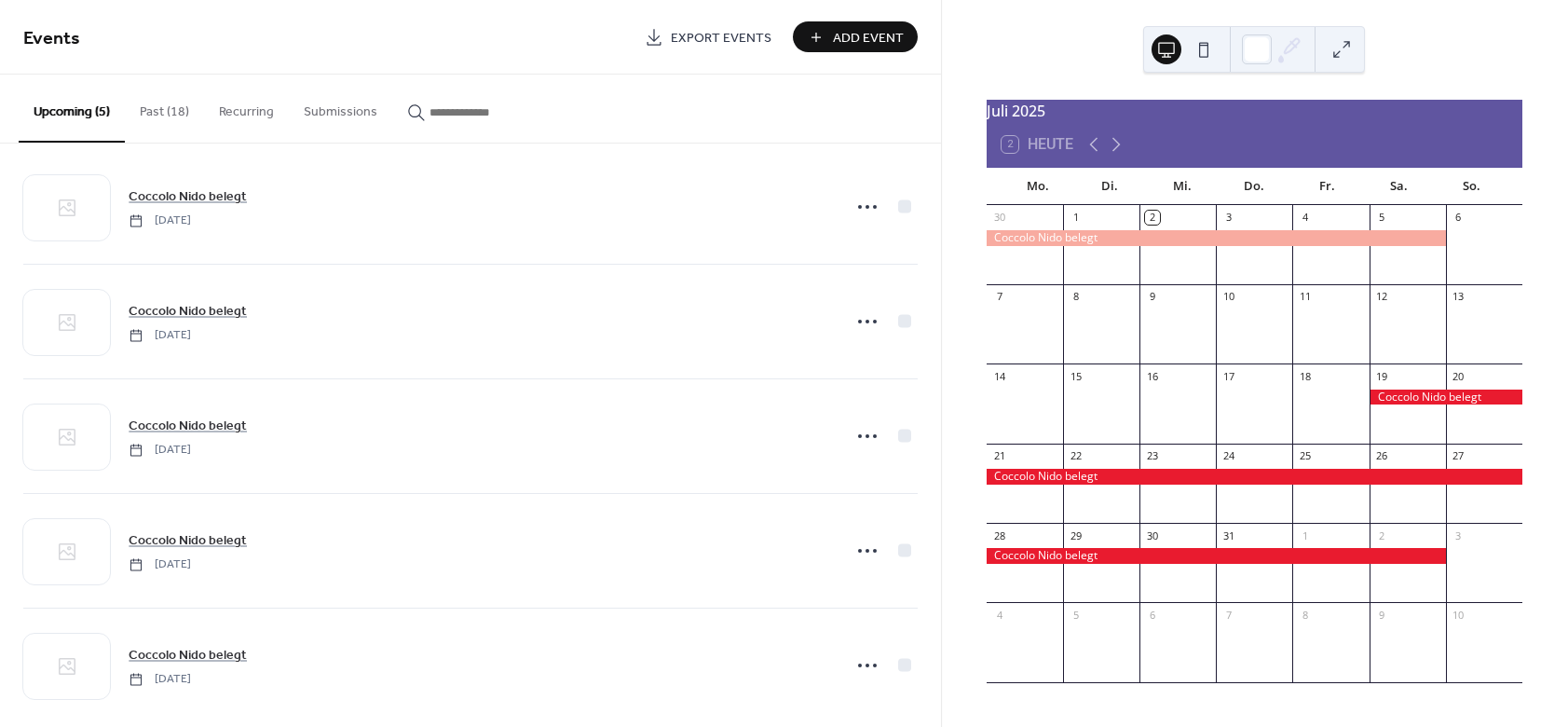 click at bounding box center [1446, 397] 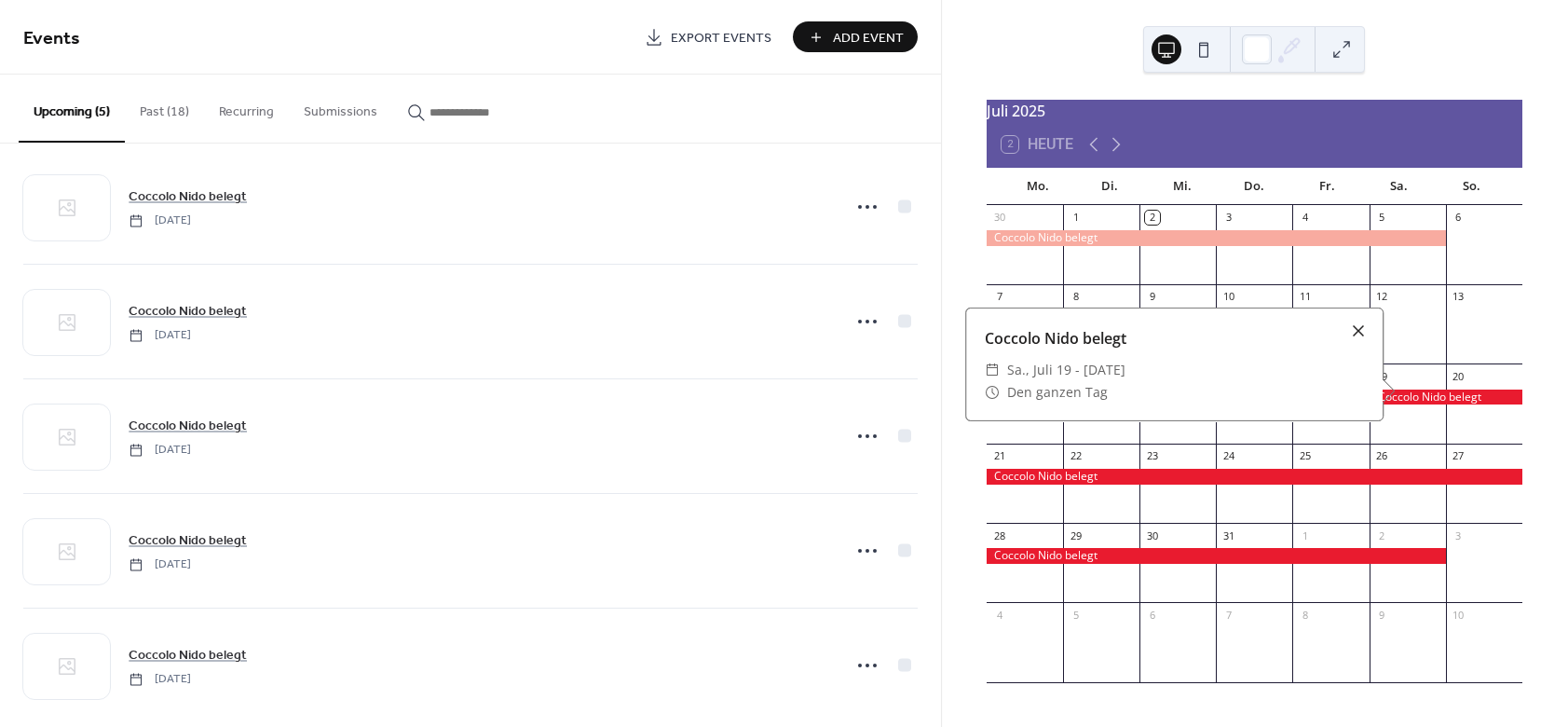 click at bounding box center (1358, 331) 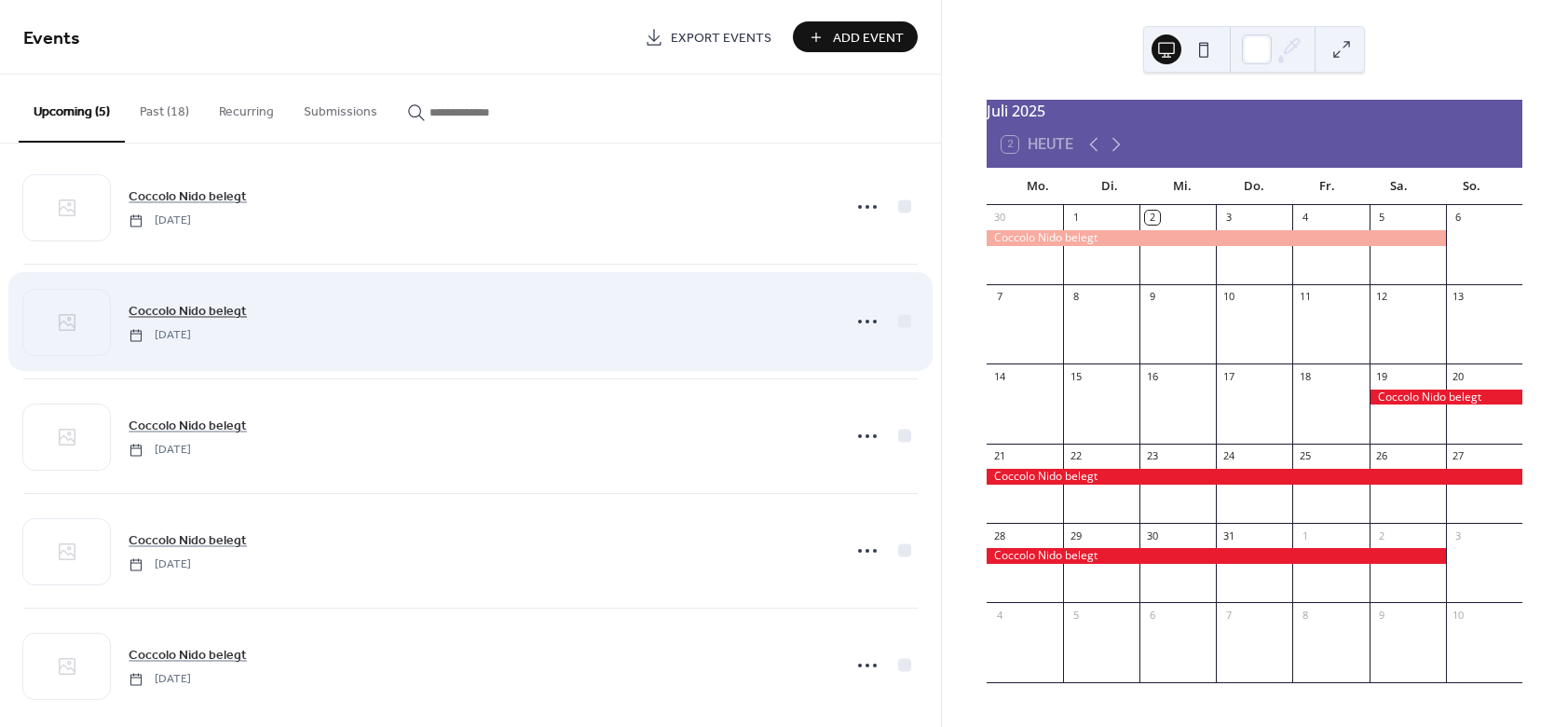 click on "Coccolo Nido belegt" at bounding box center (187, 311) 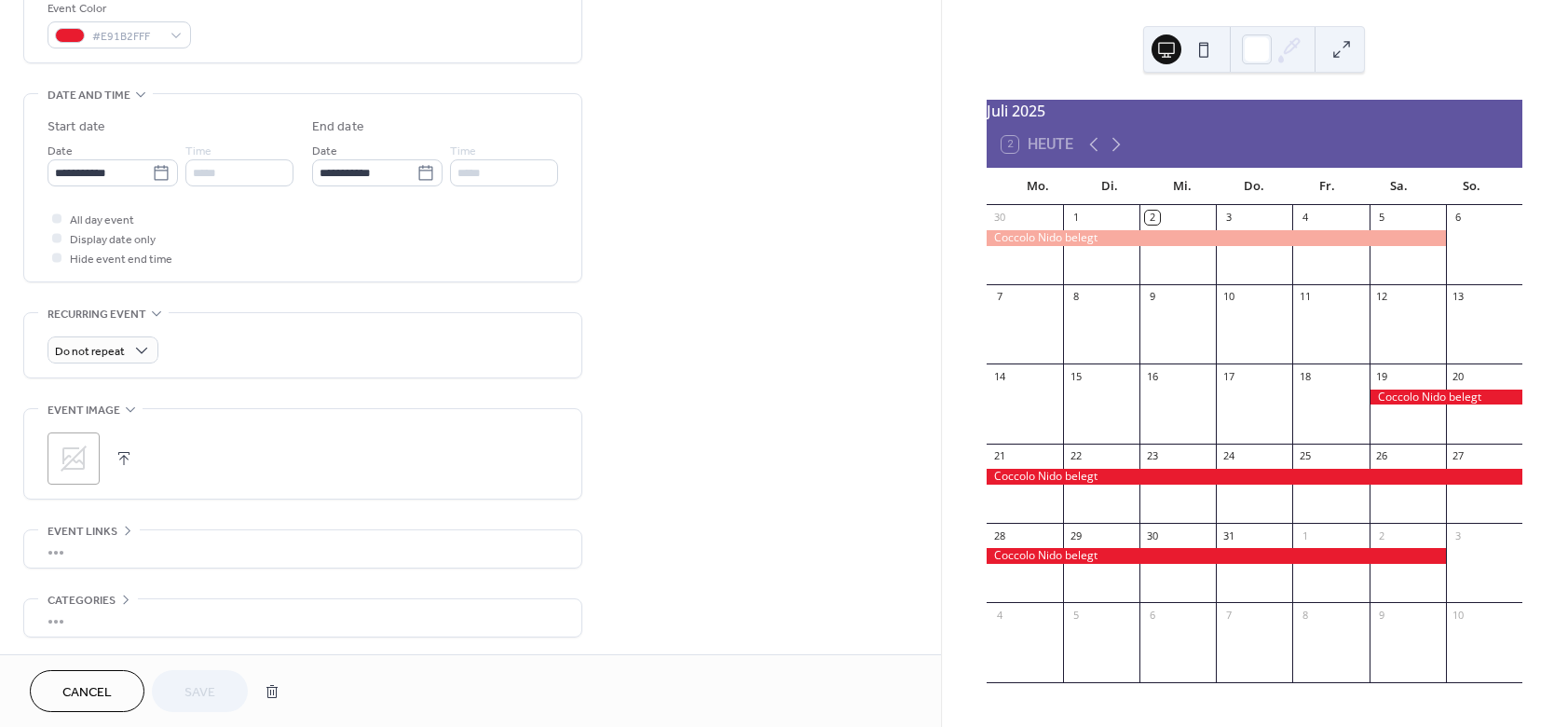 scroll, scrollTop: 502, scrollLeft: 0, axis: vertical 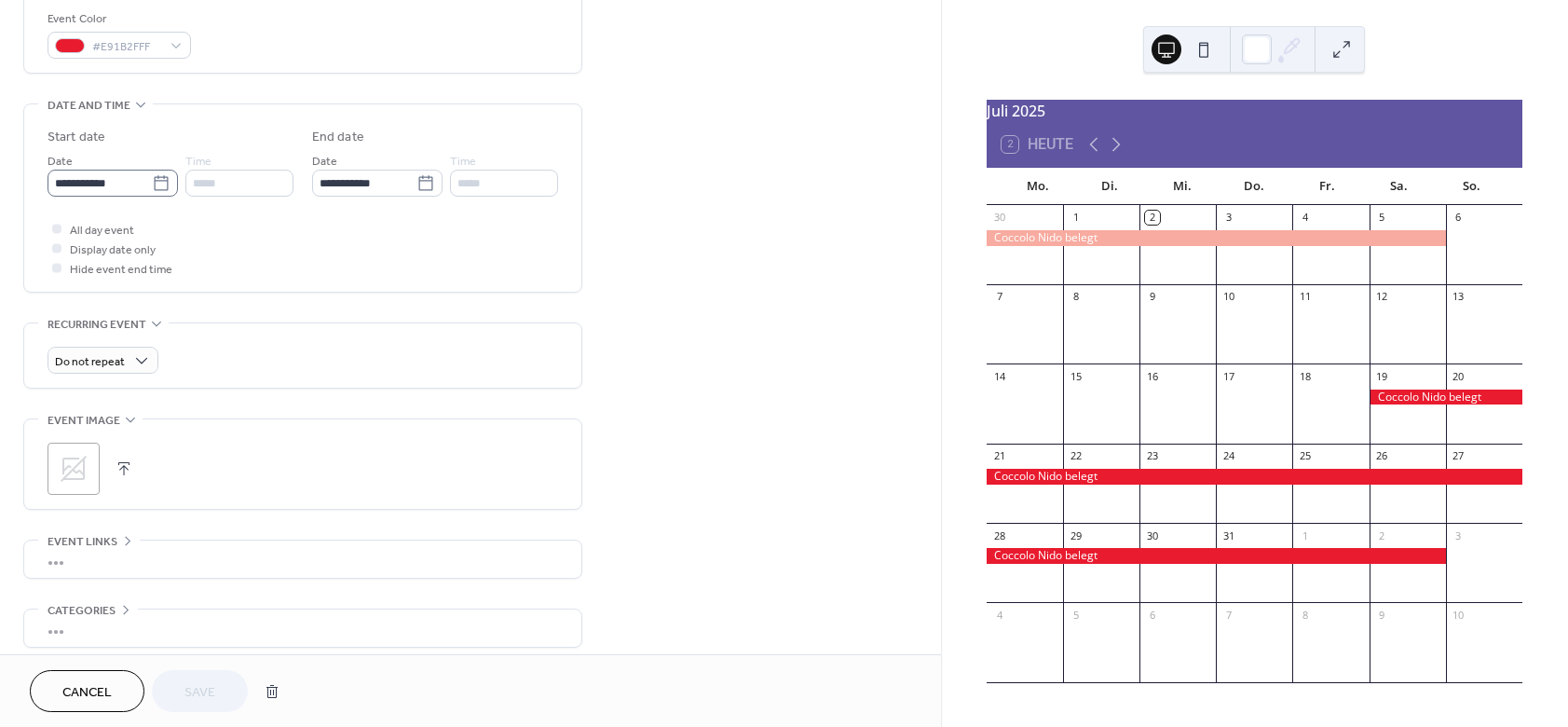 click 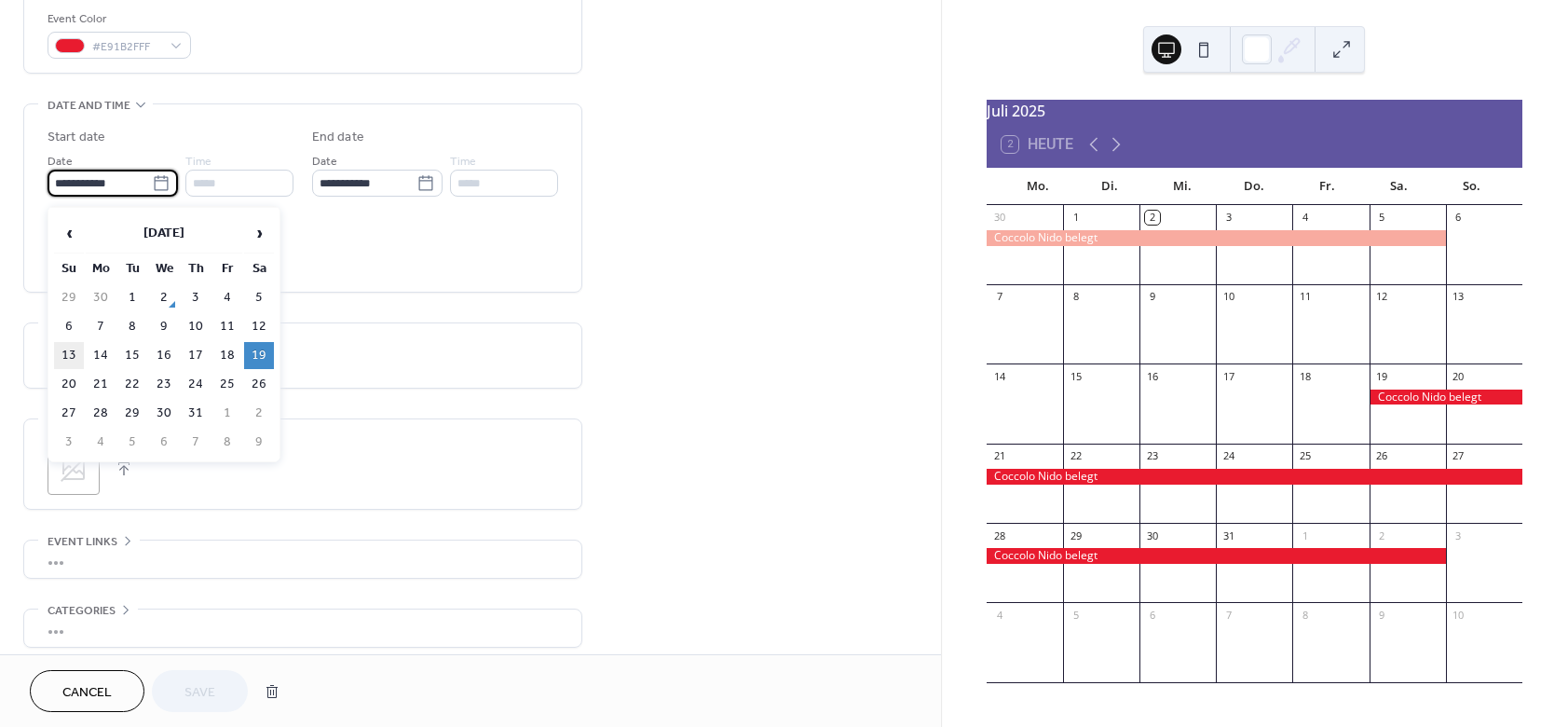 click on "13" at bounding box center [69, 355] 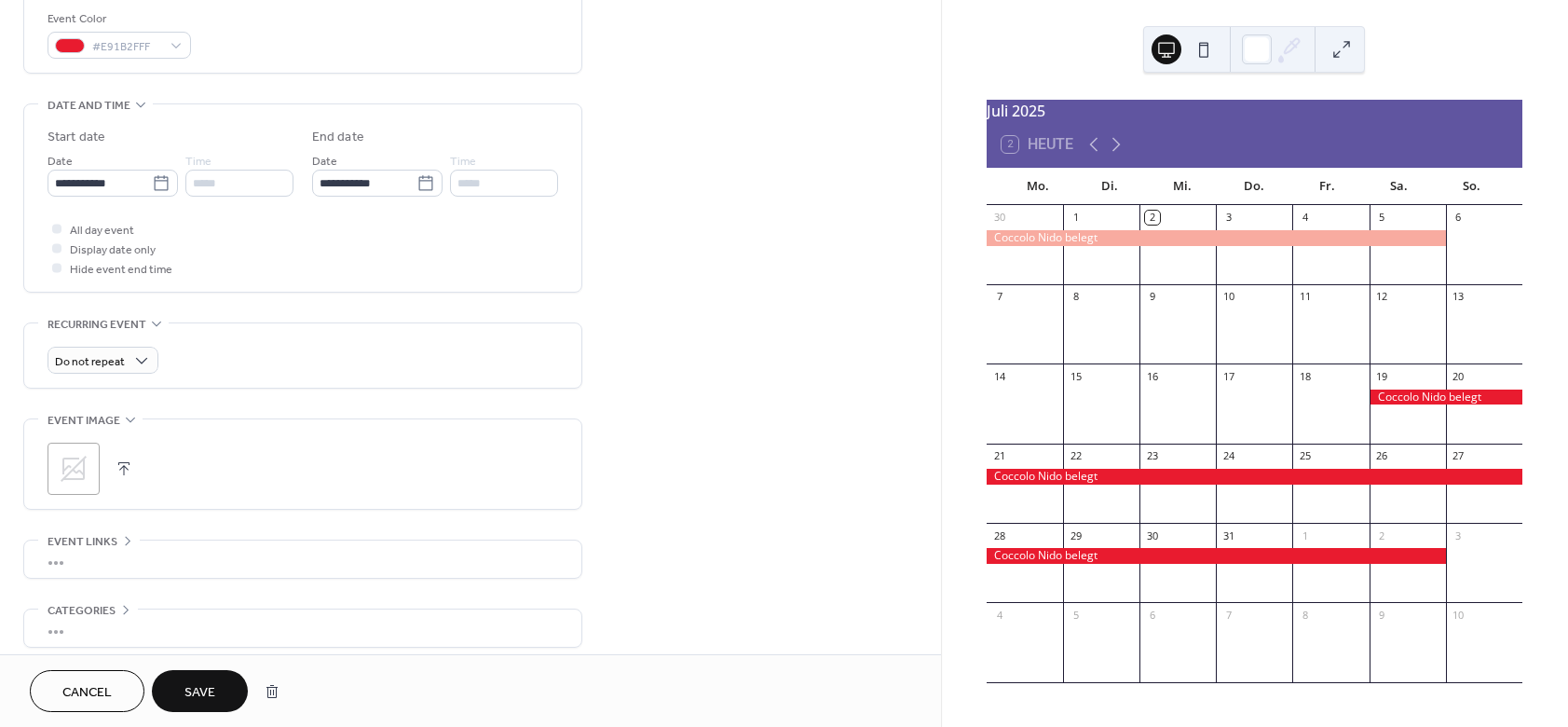 type on "**********" 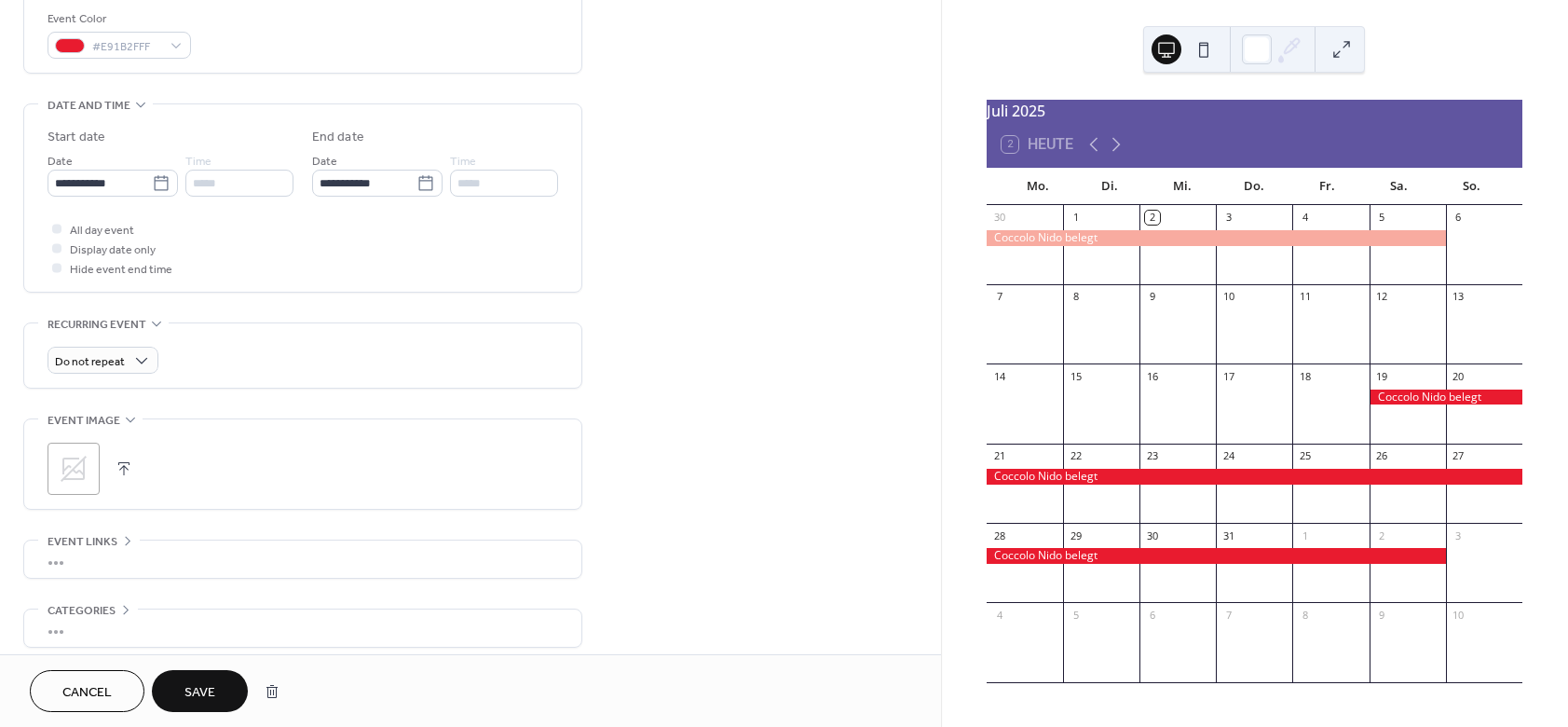 type on "**********" 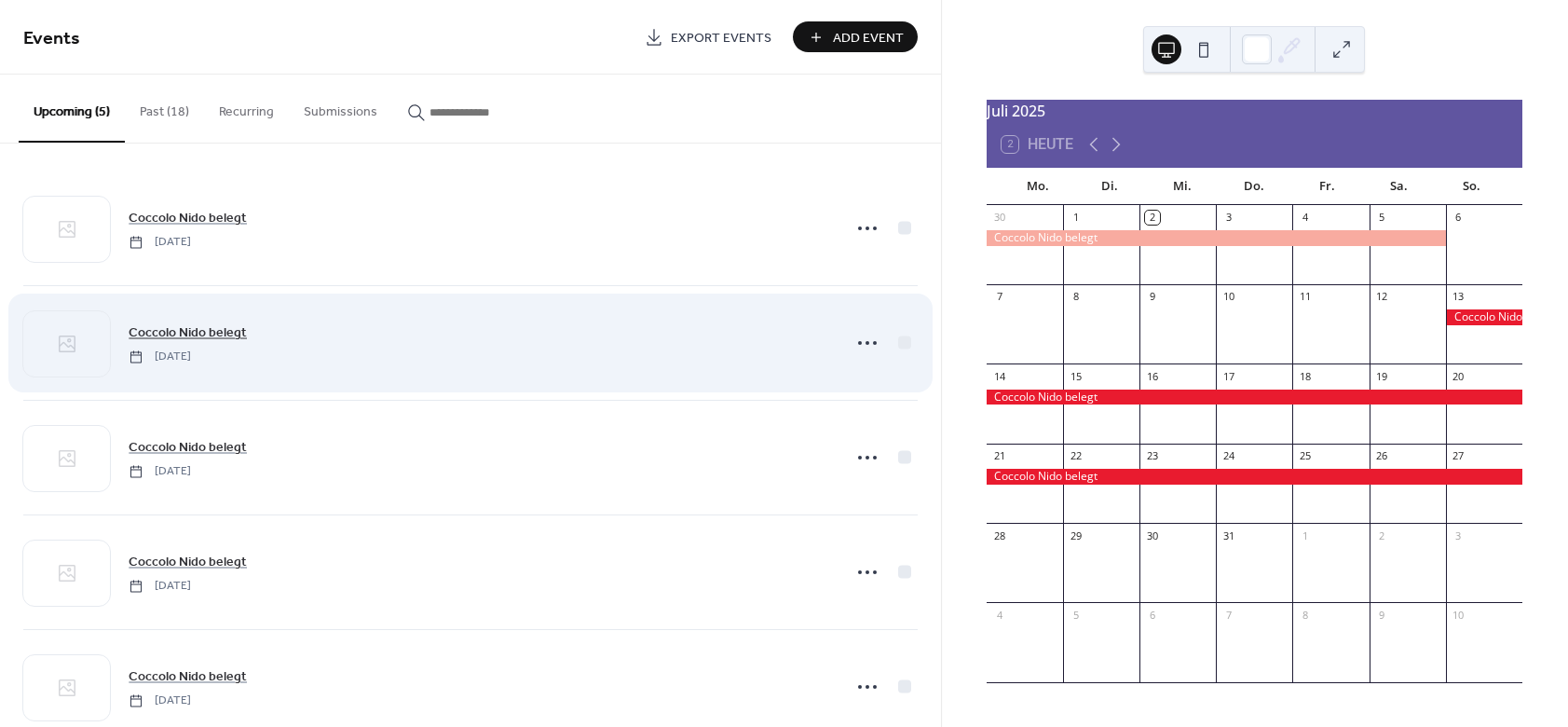 click on "Coccolo Nido belegt" at bounding box center (187, 333) 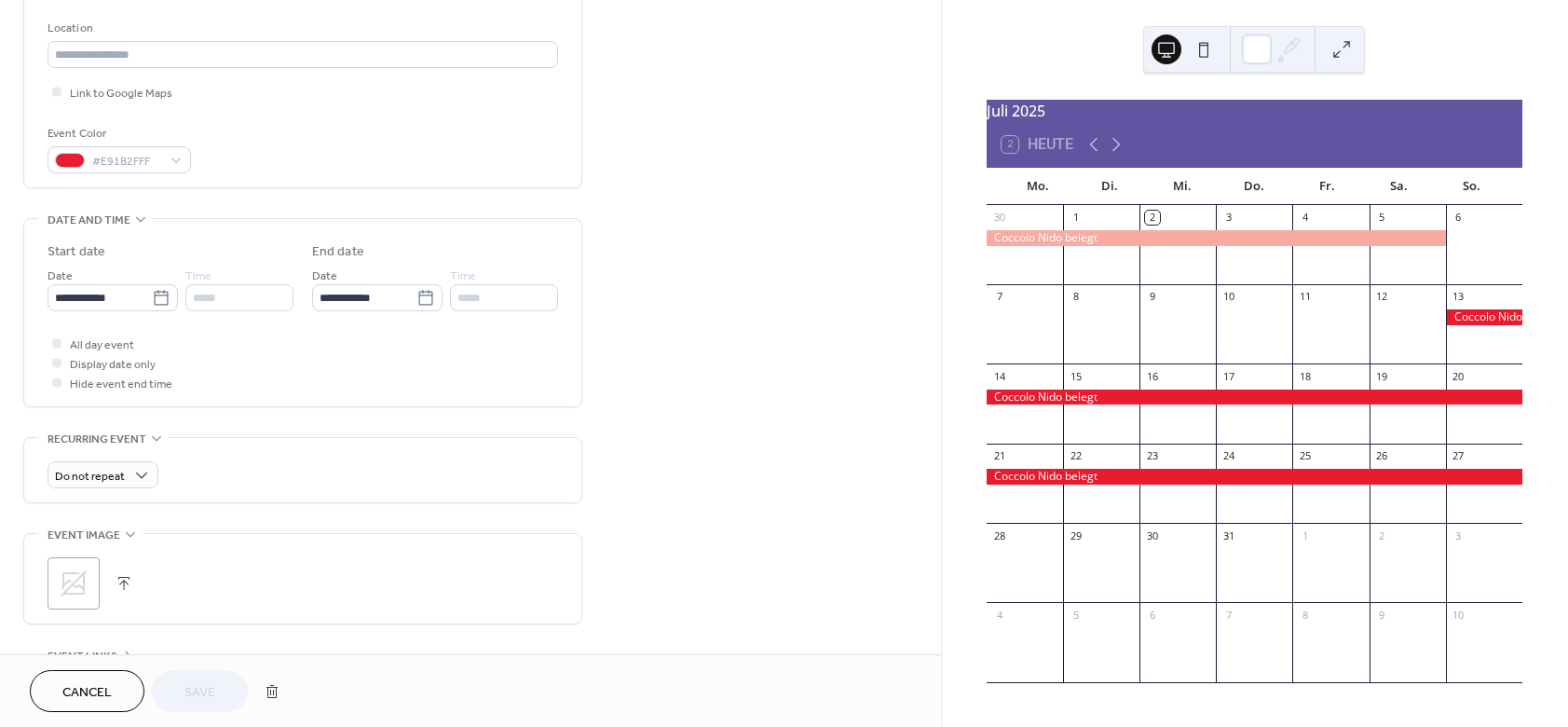 scroll, scrollTop: 408, scrollLeft: 0, axis: vertical 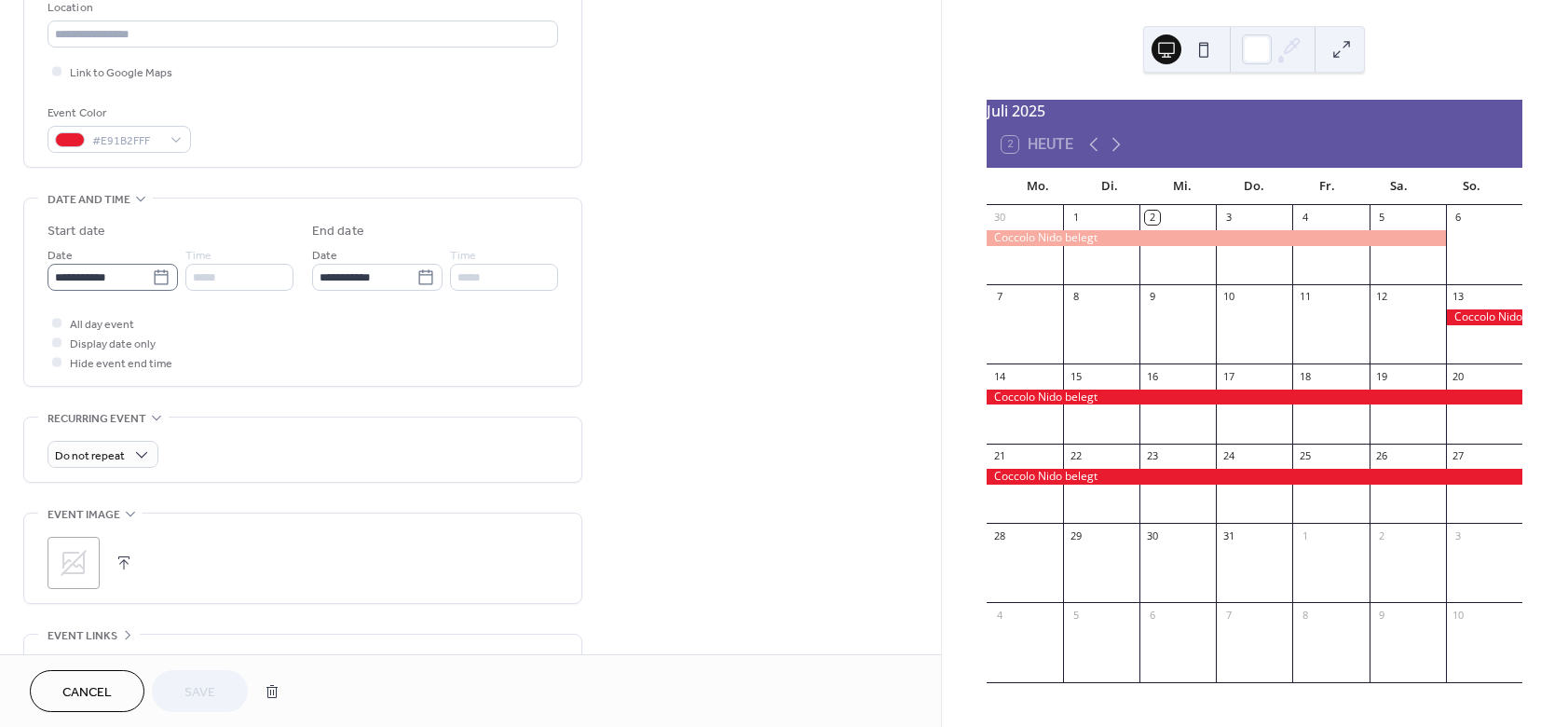 click 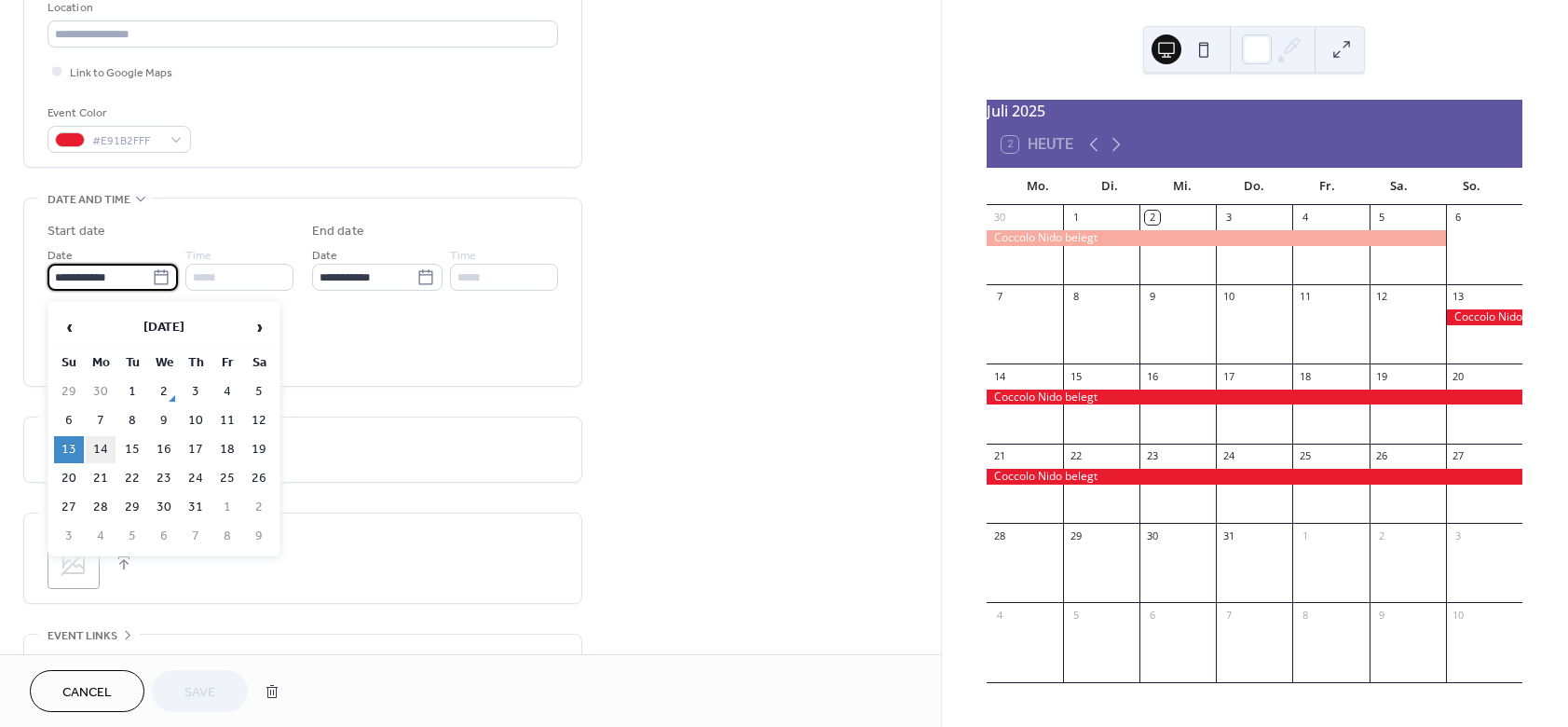 click on "14" at bounding box center [101, 449] 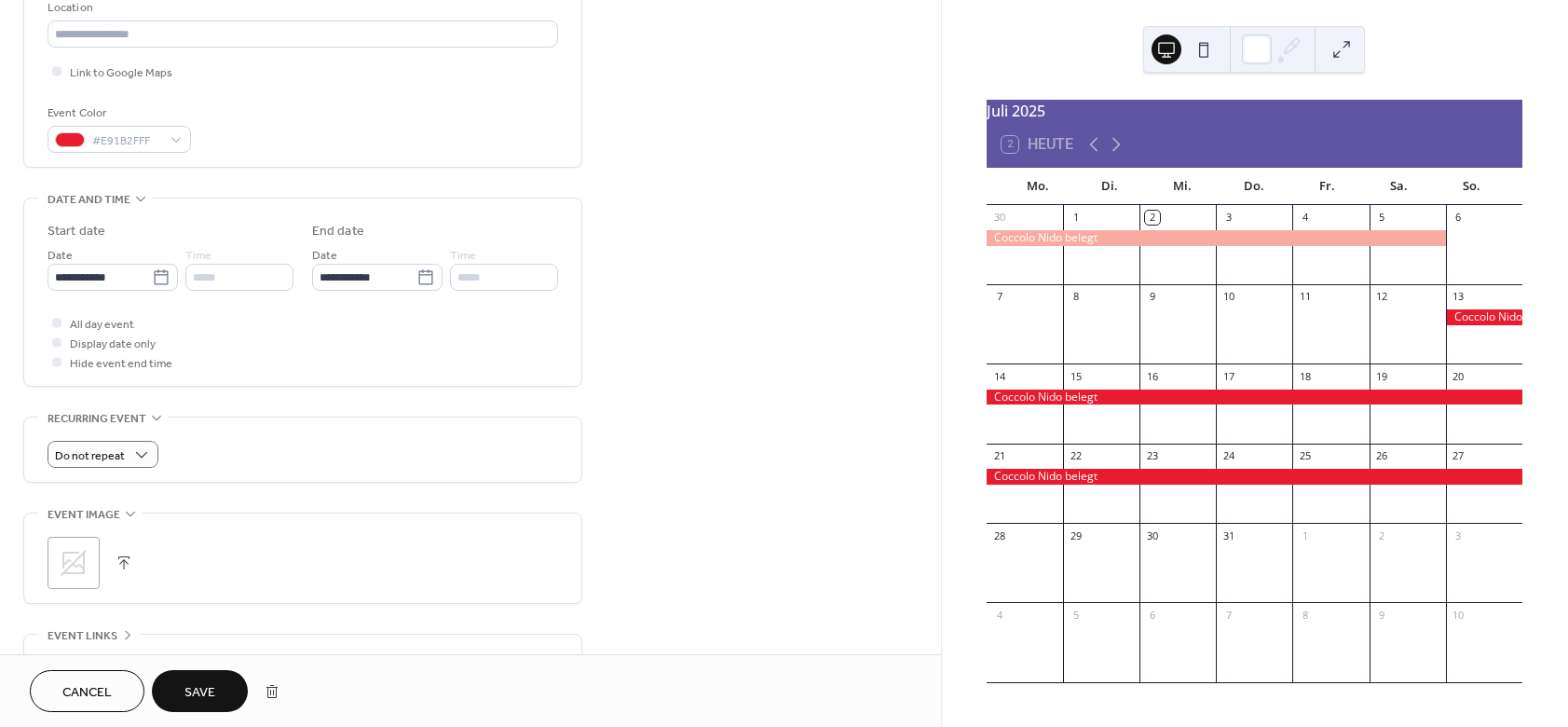 type on "**********" 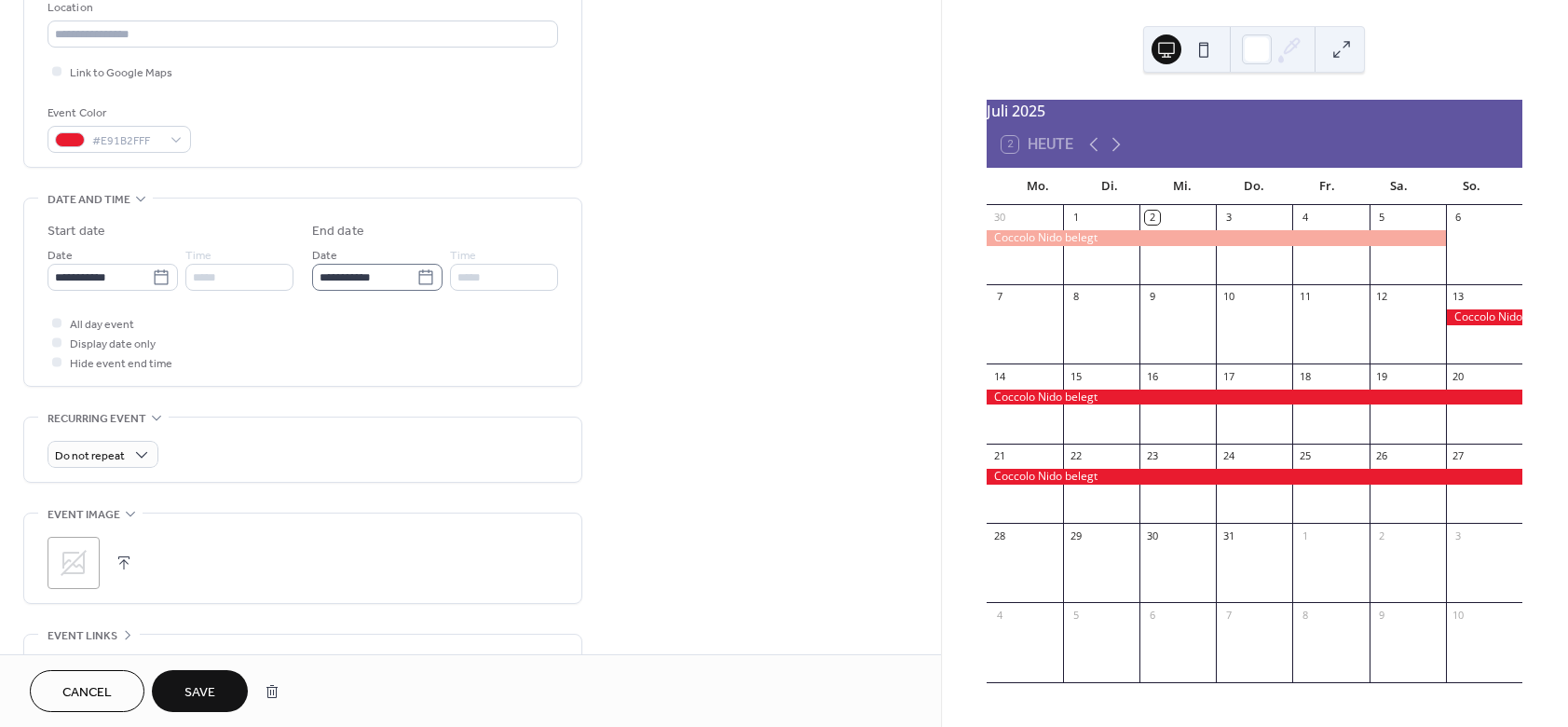 click 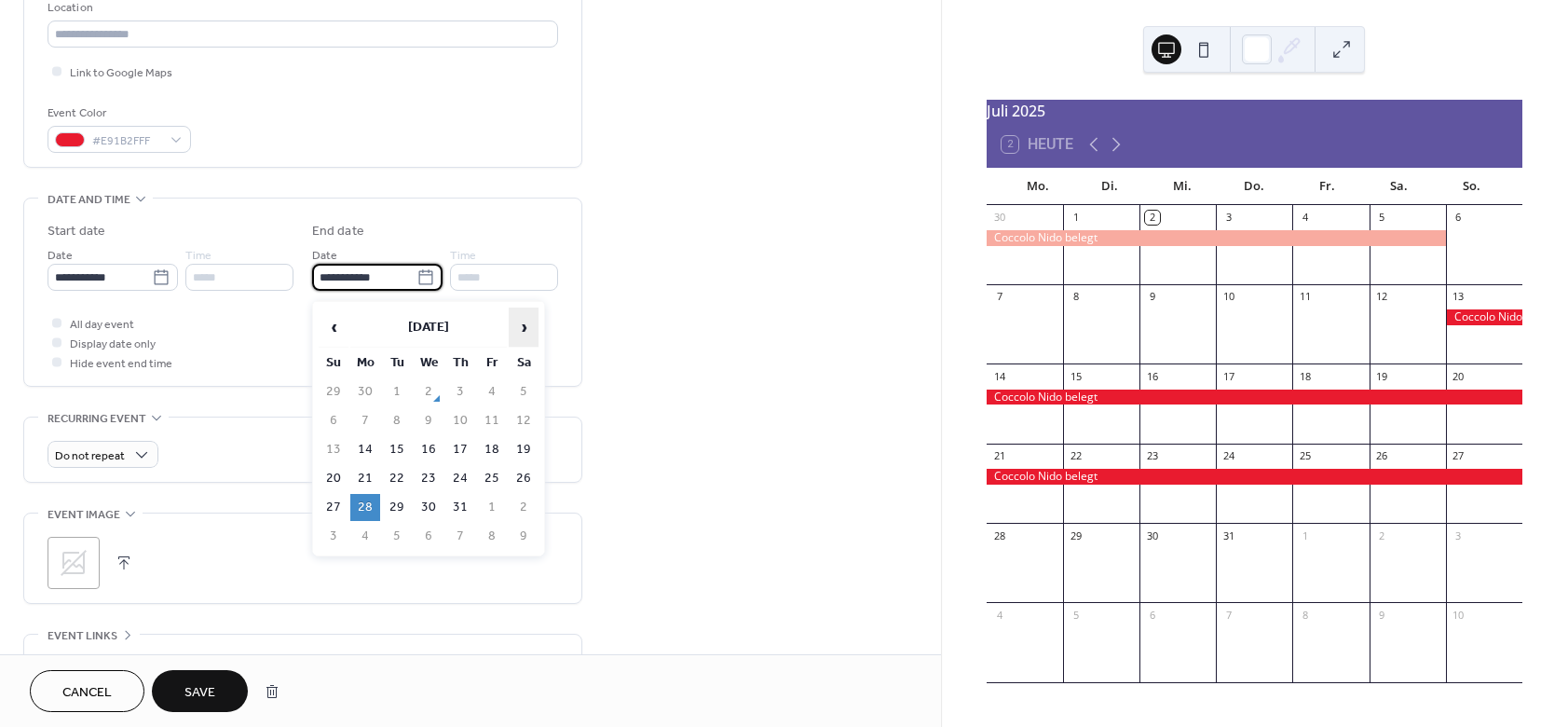 click on "›" at bounding box center (524, 327) 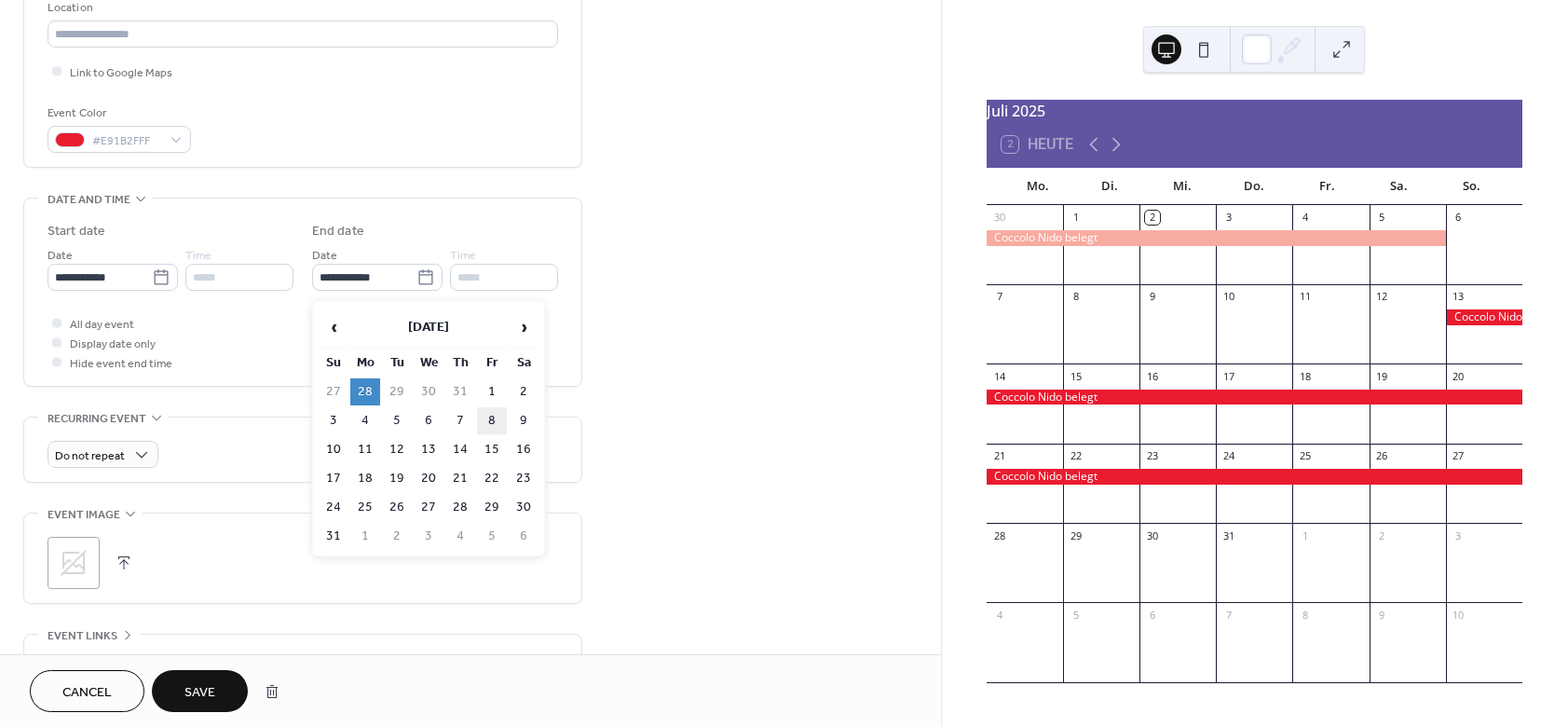 click on "8" at bounding box center (492, 420) 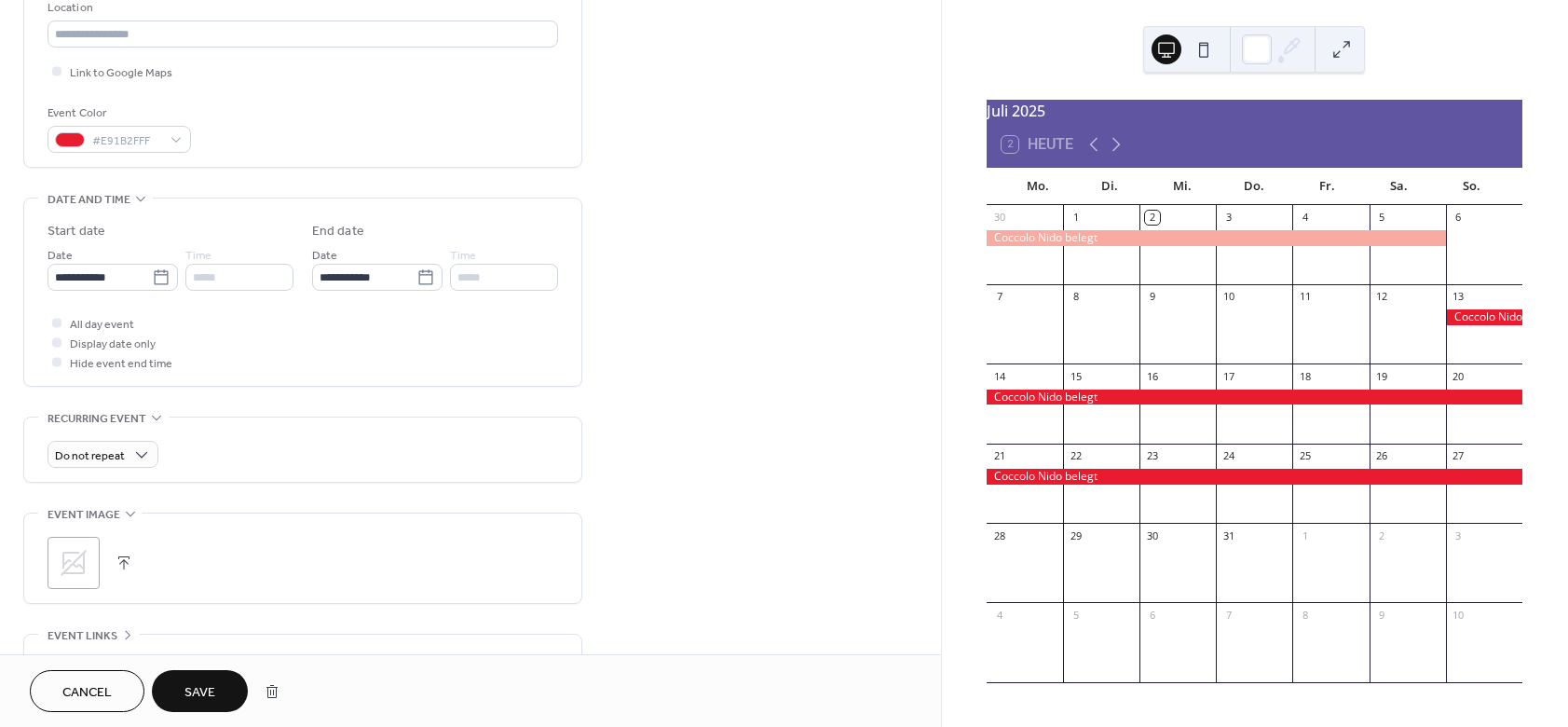 type on "**********" 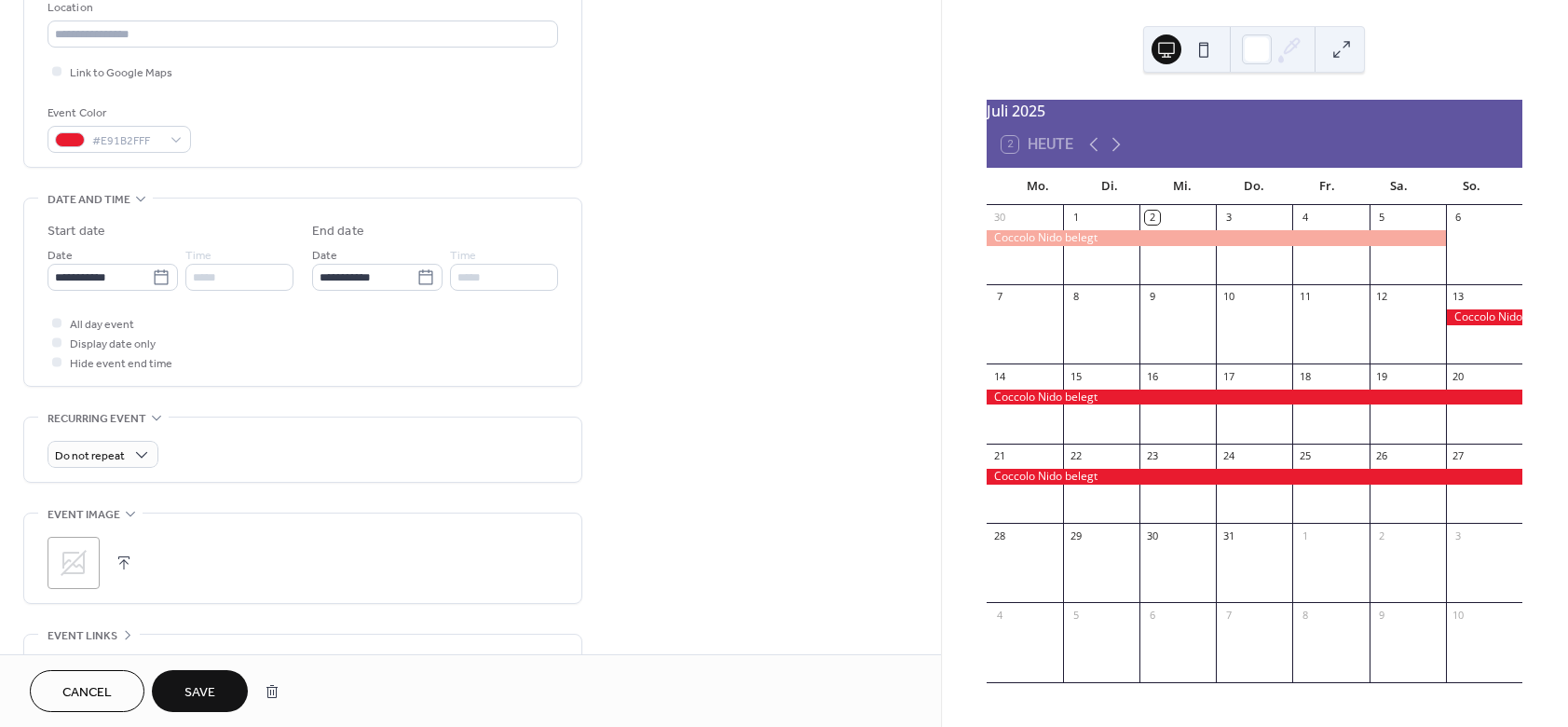 click on "Save" at bounding box center [199, 693] 